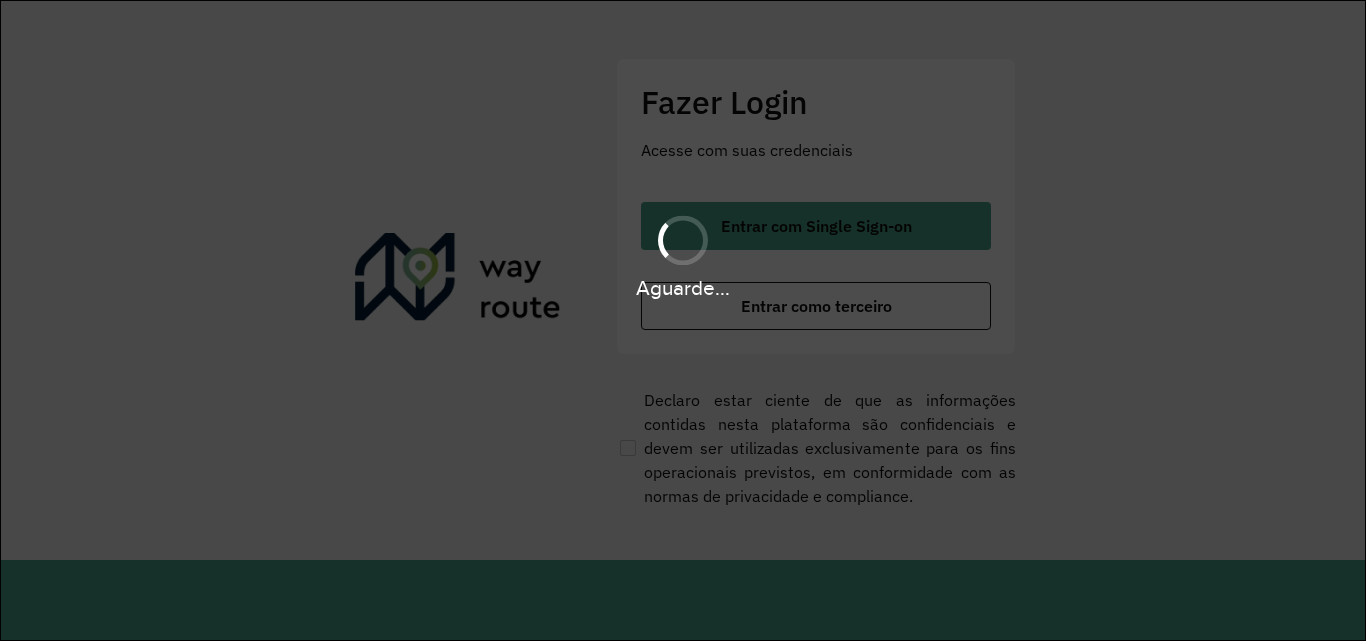 scroll, scrollTop: 0, scrollLeft: 0, axis: both 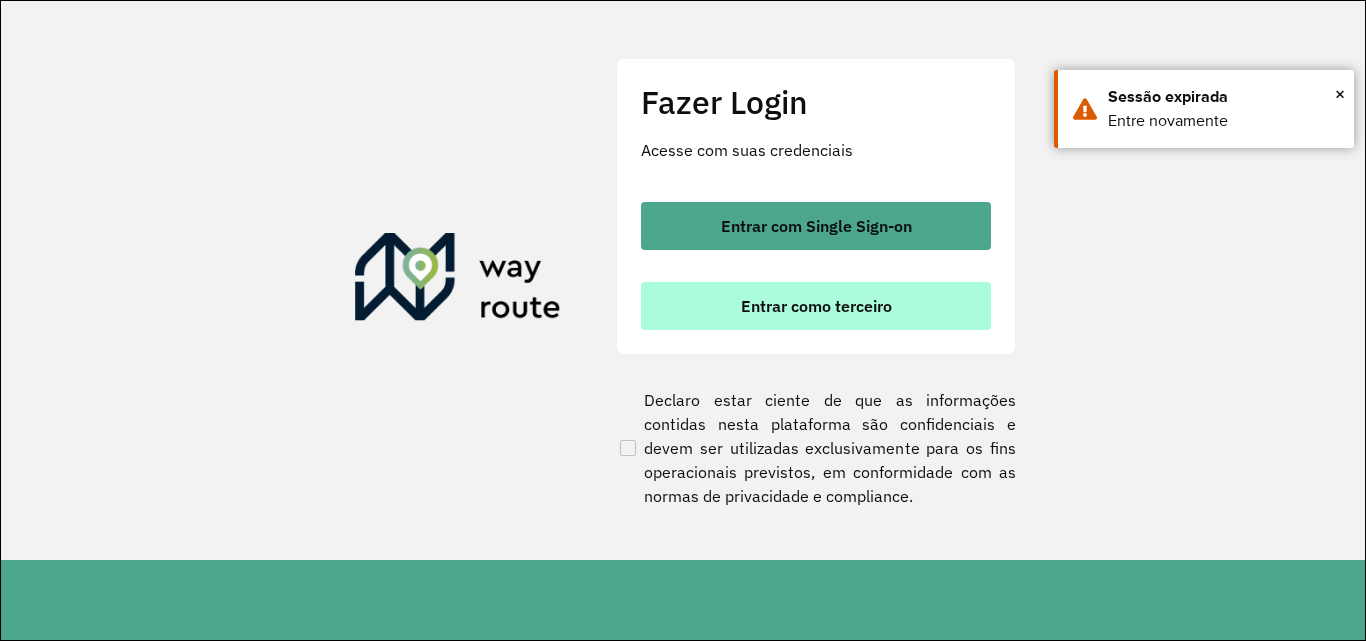 click on "Entrar como terceiro" at bounding box center [816, 306] 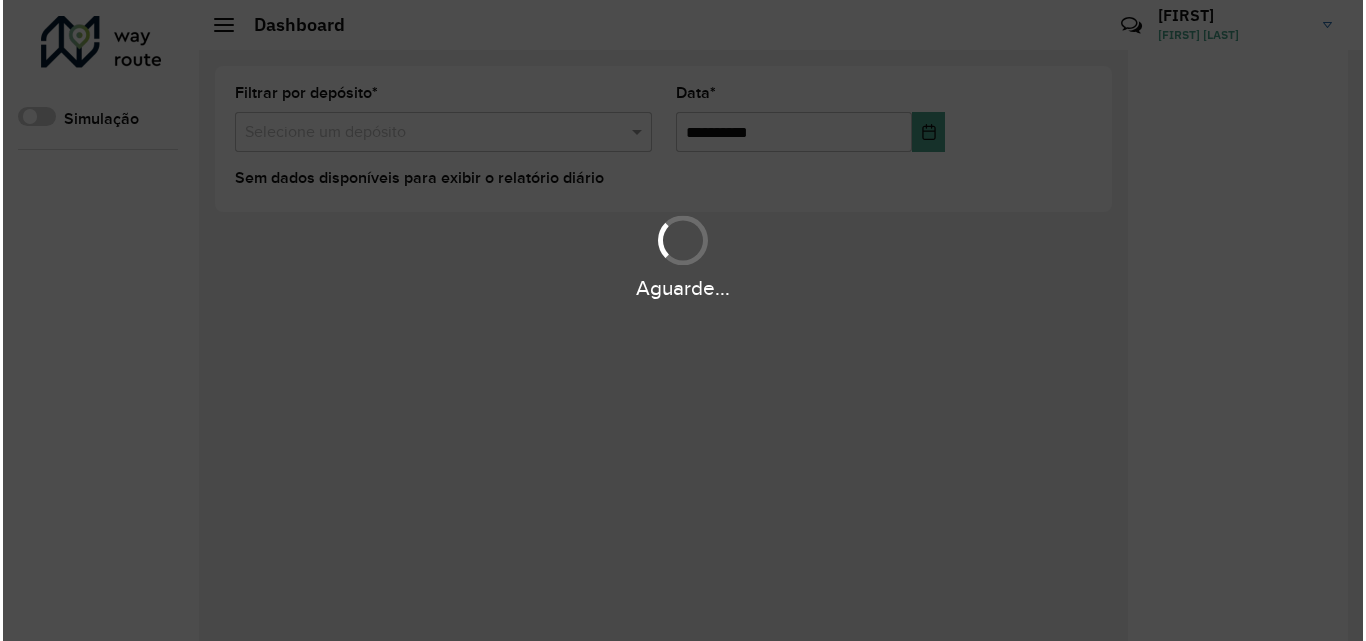 scroll, scrollTop: 0, scrollLeft: 0, axis: both 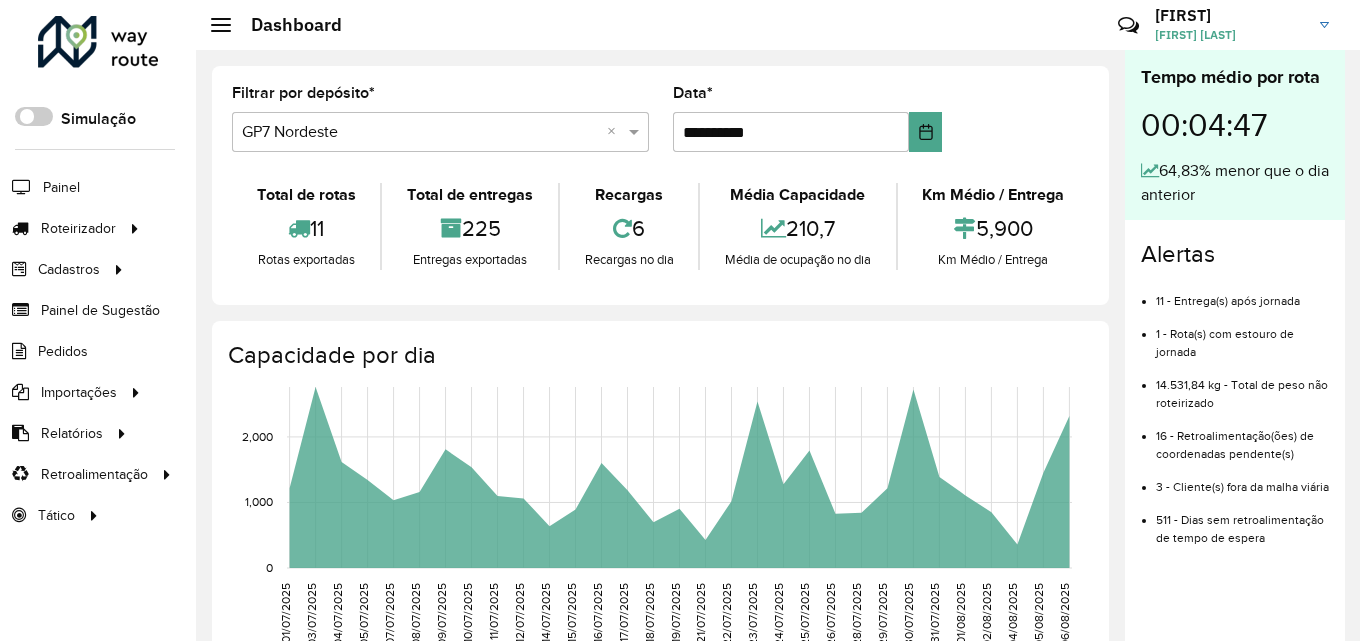 drag, startPoint x: 1156, startPoint y: 437, endPoint x: 1330, endPoint y: 471, distance: 177.29073 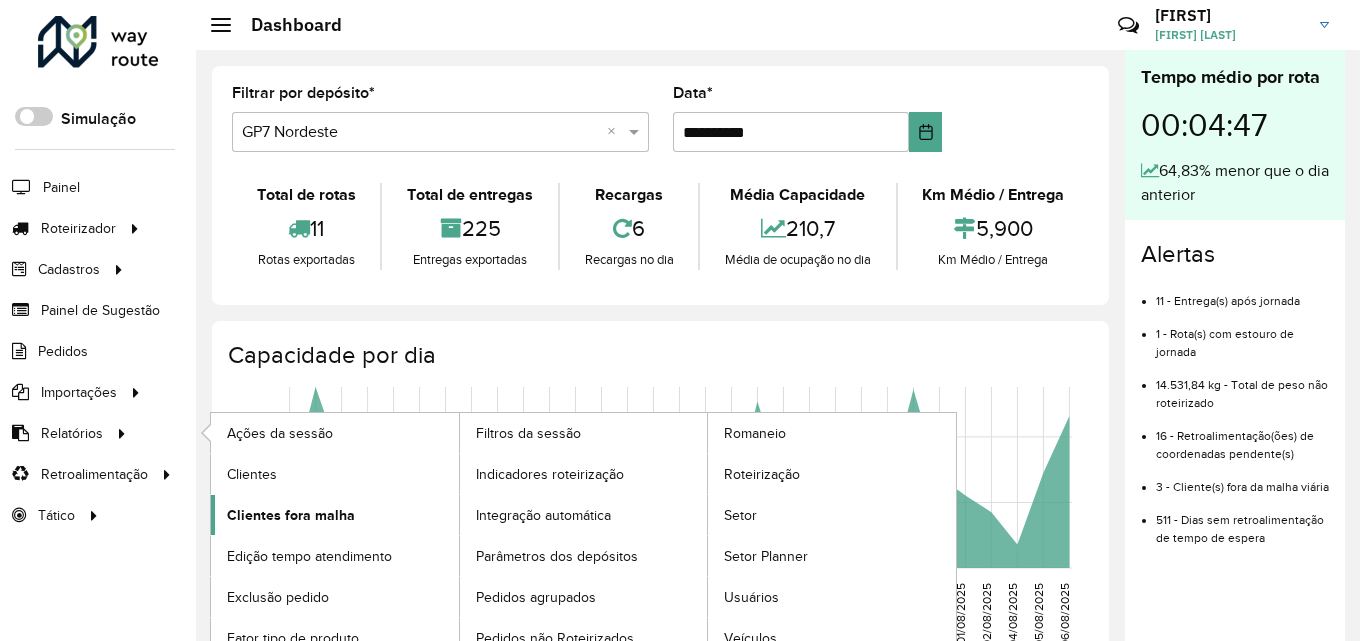 click on "Clientes fora malha" 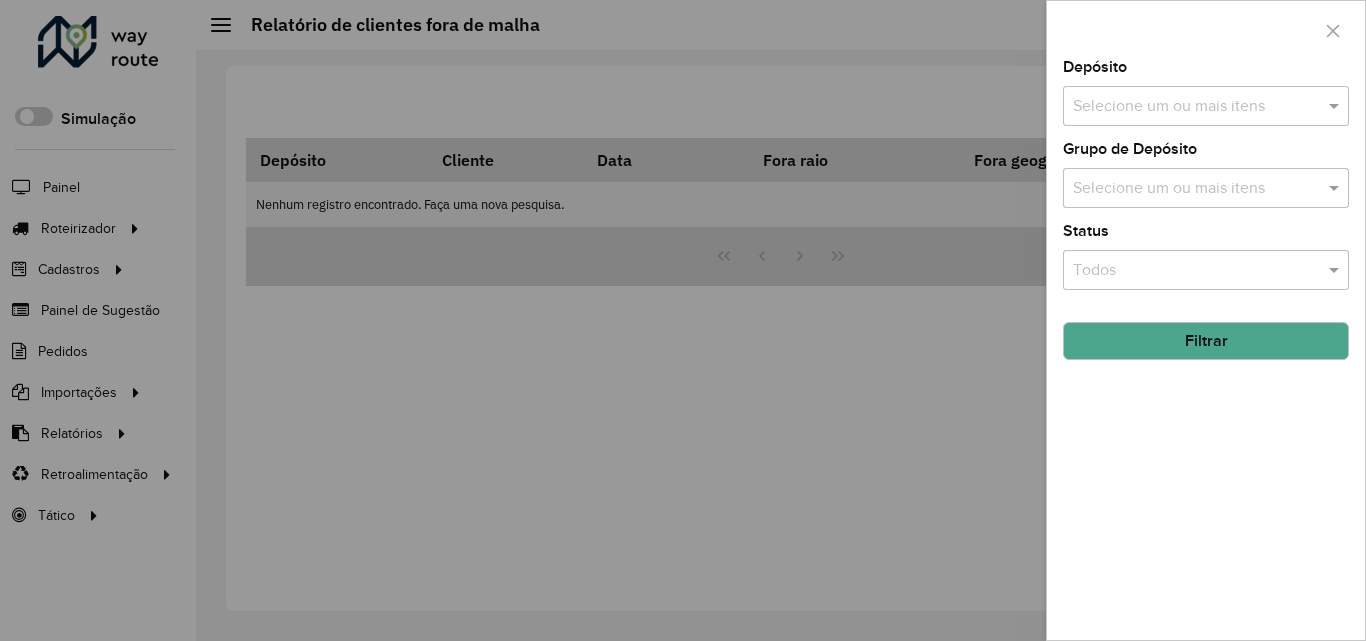 click at bounding box center (1196, 107) 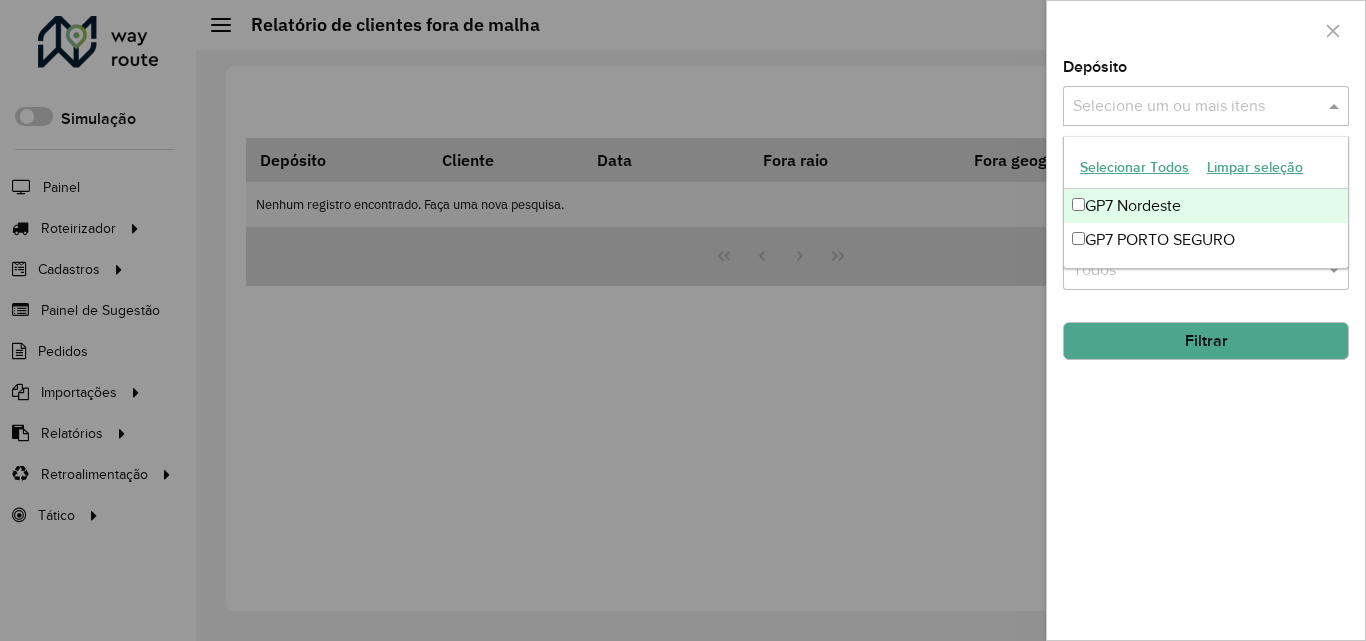 click on "GP7 Nordeste" at bounding box center [1206, 206] 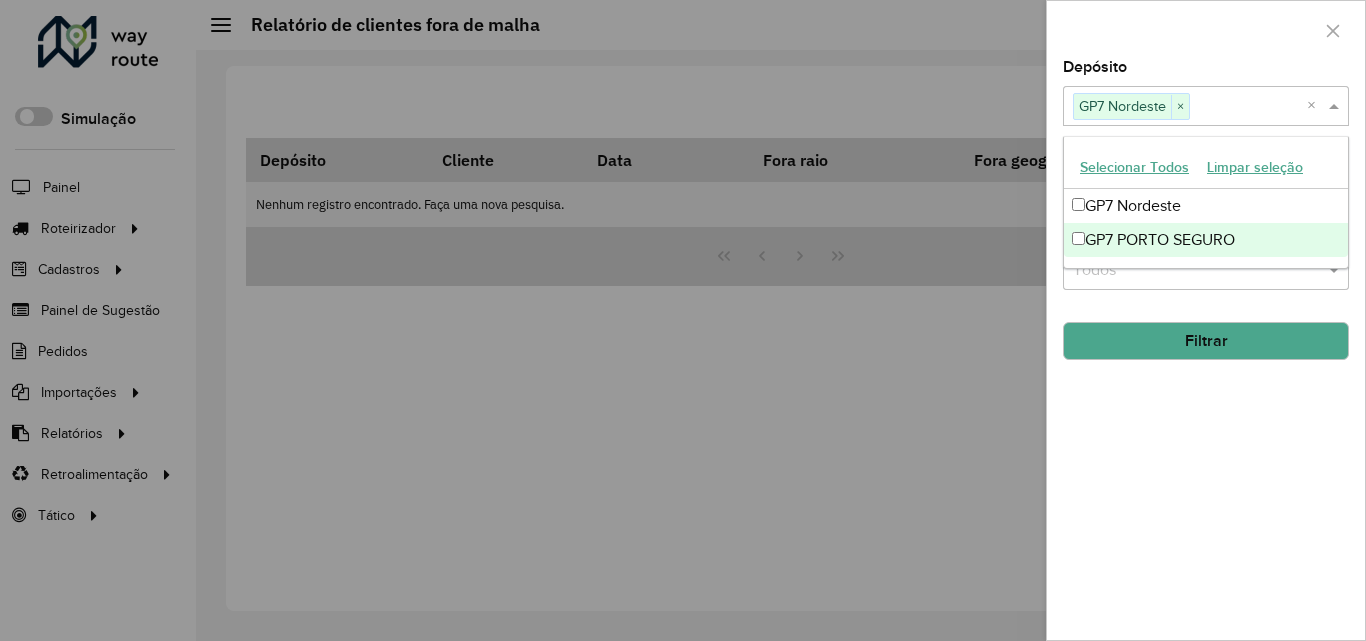 click on "GP7 PORTO SEGURO" at bounding box center (1206, 240) 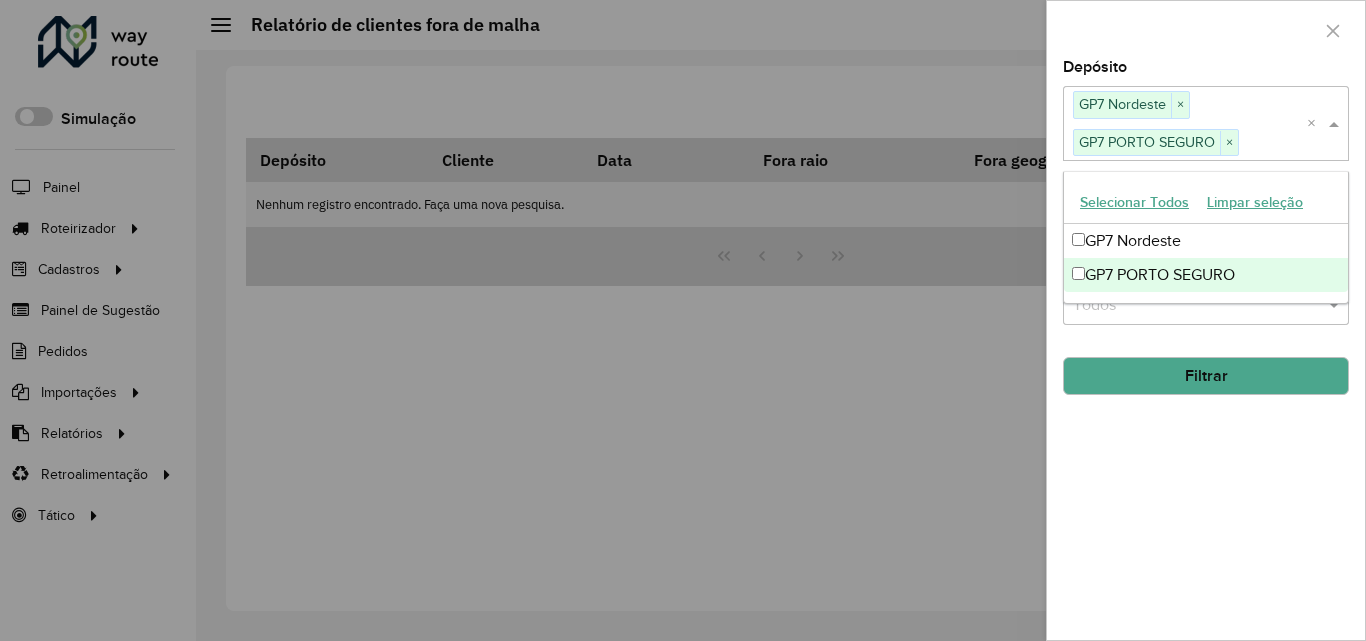 click on "Filtrar" 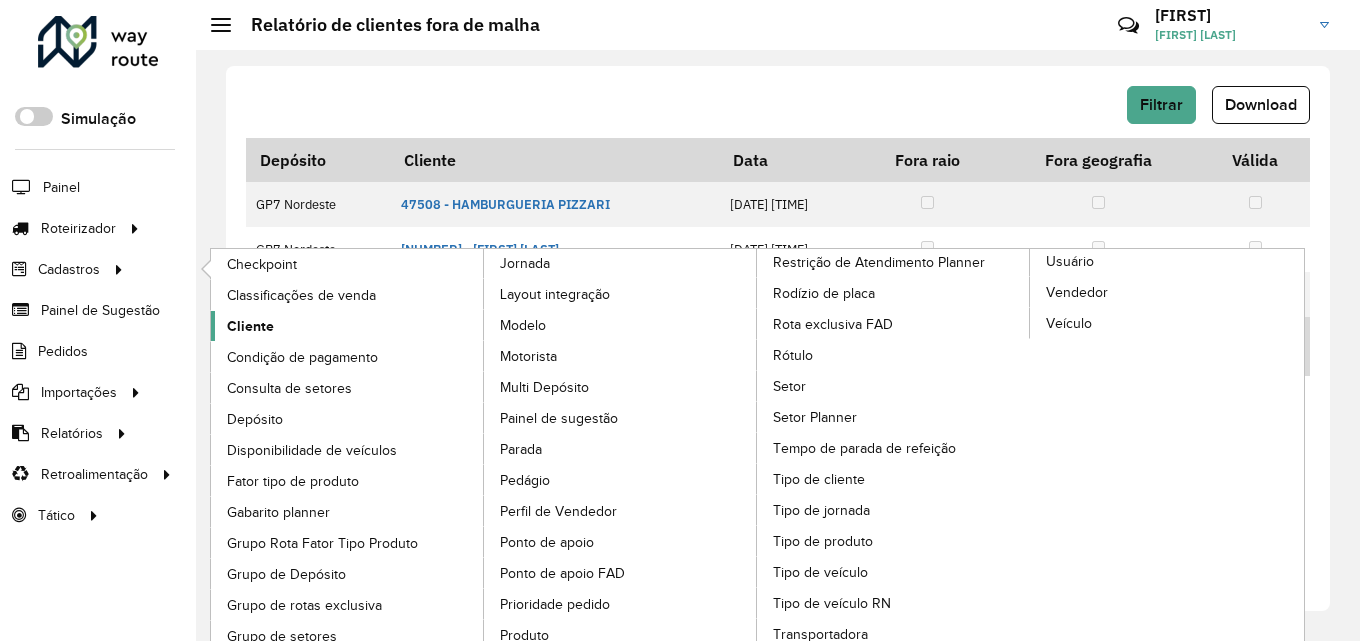 click on "Cliente" 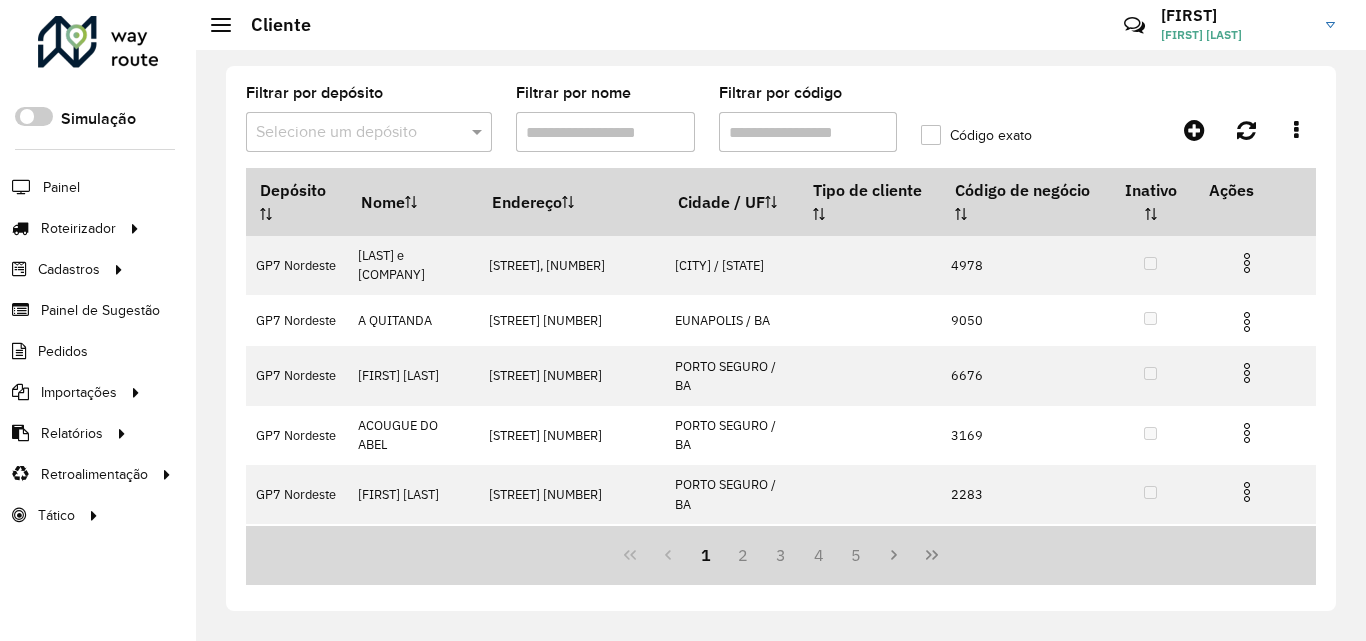 click on "Filtrar por código" at bounding box center (808, 132) 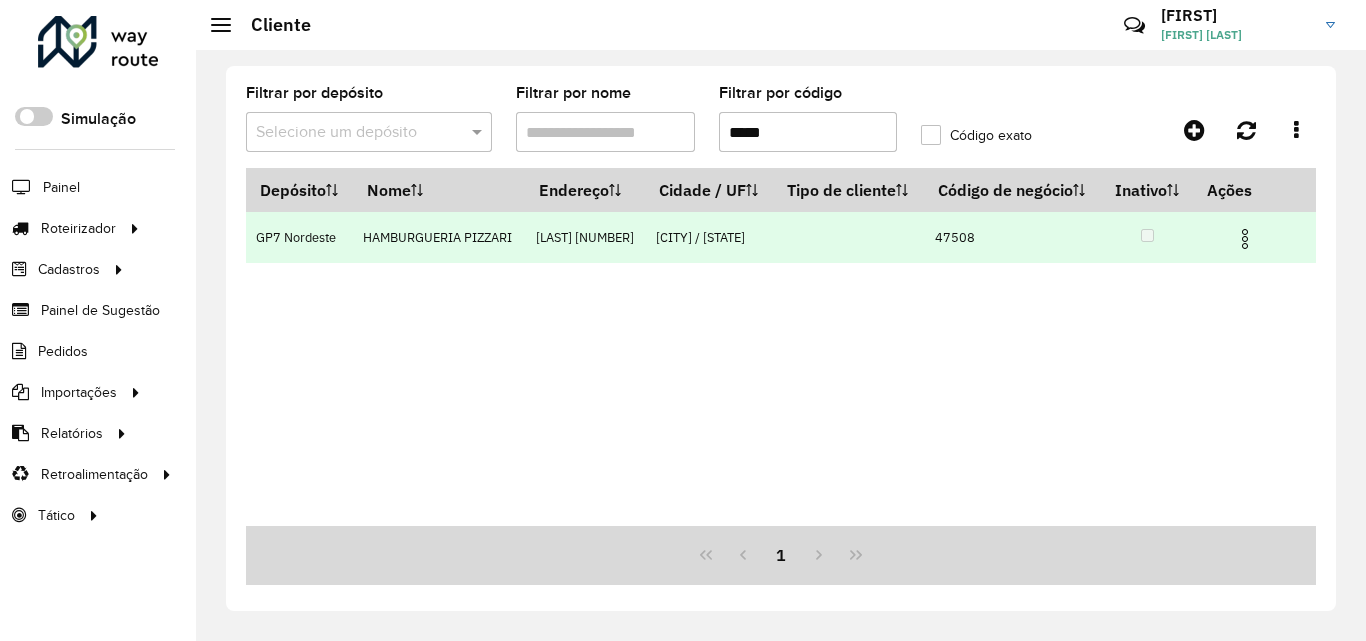 type on "*****" 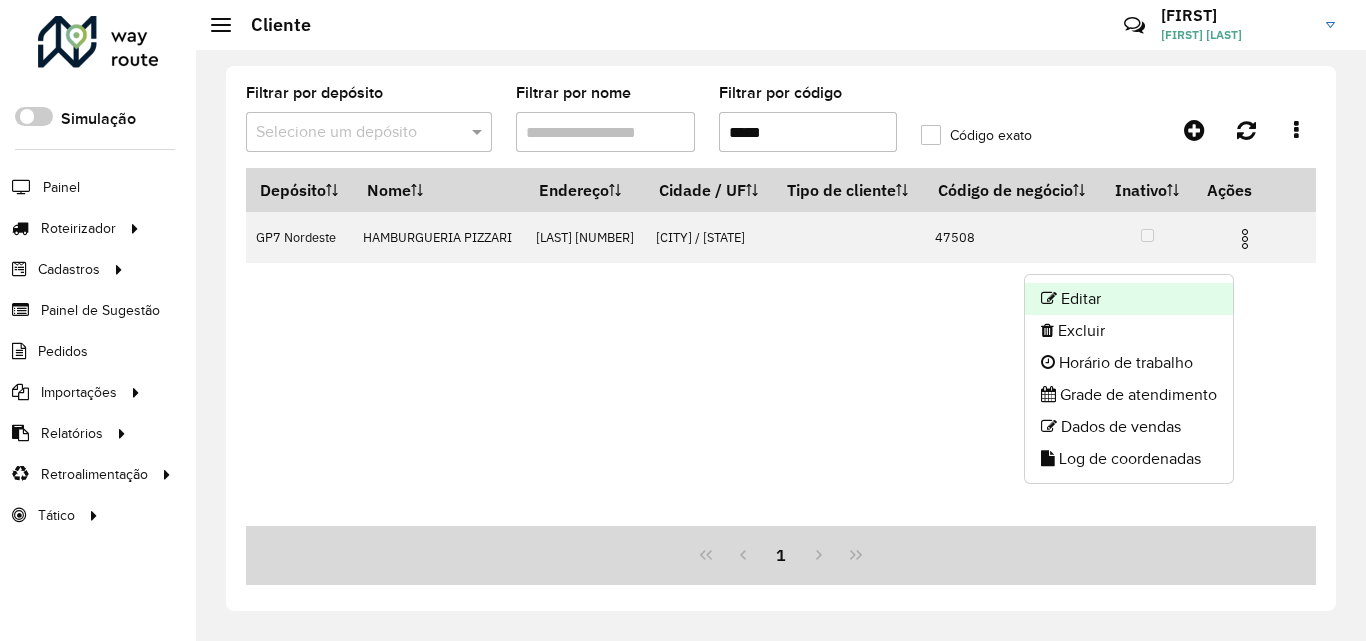 click on "Editar" 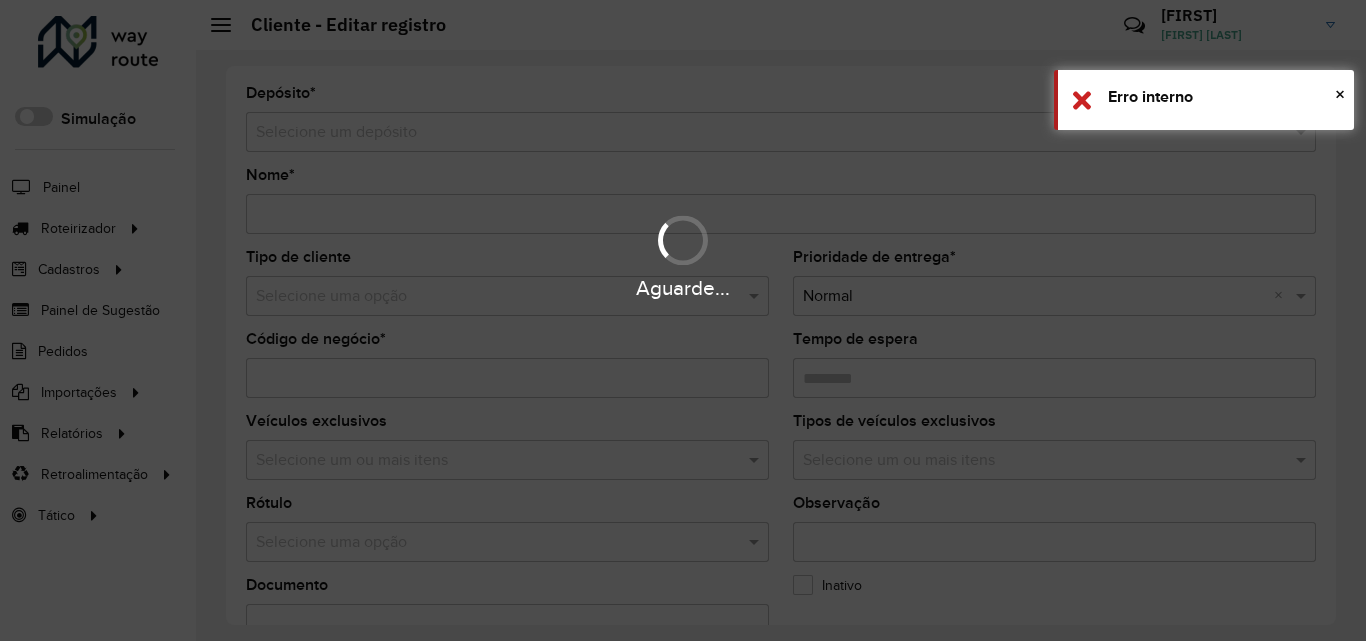type on "**********" 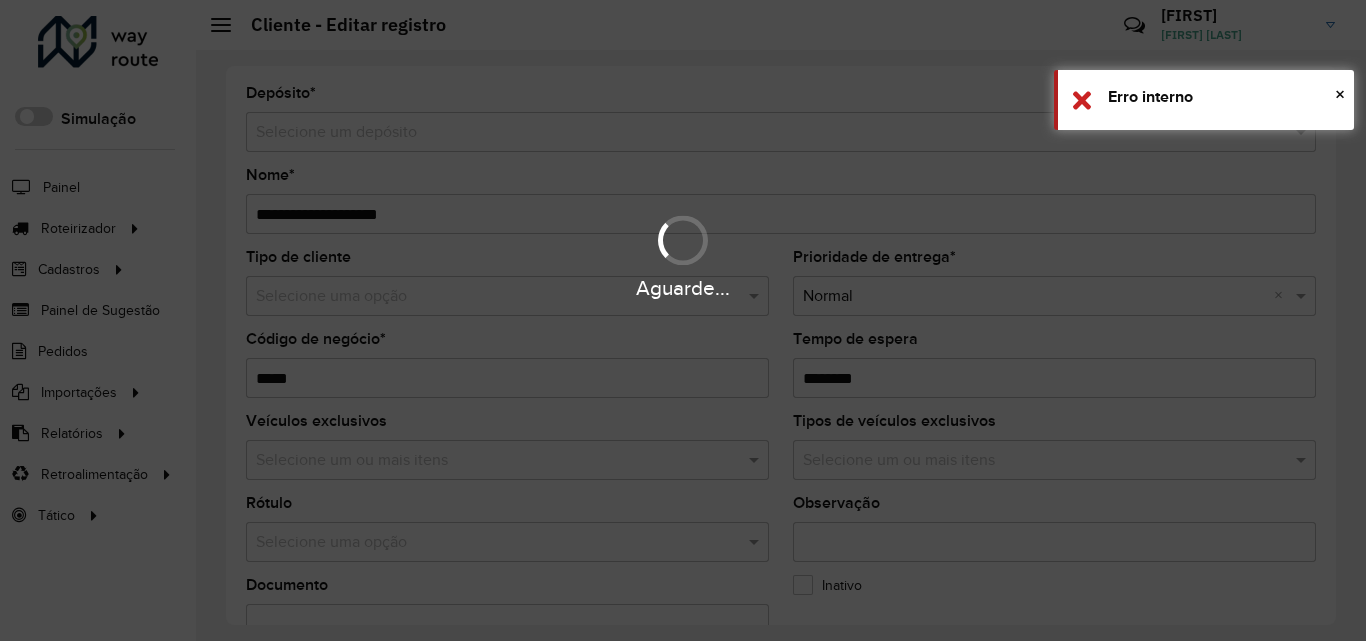 type on "*********" 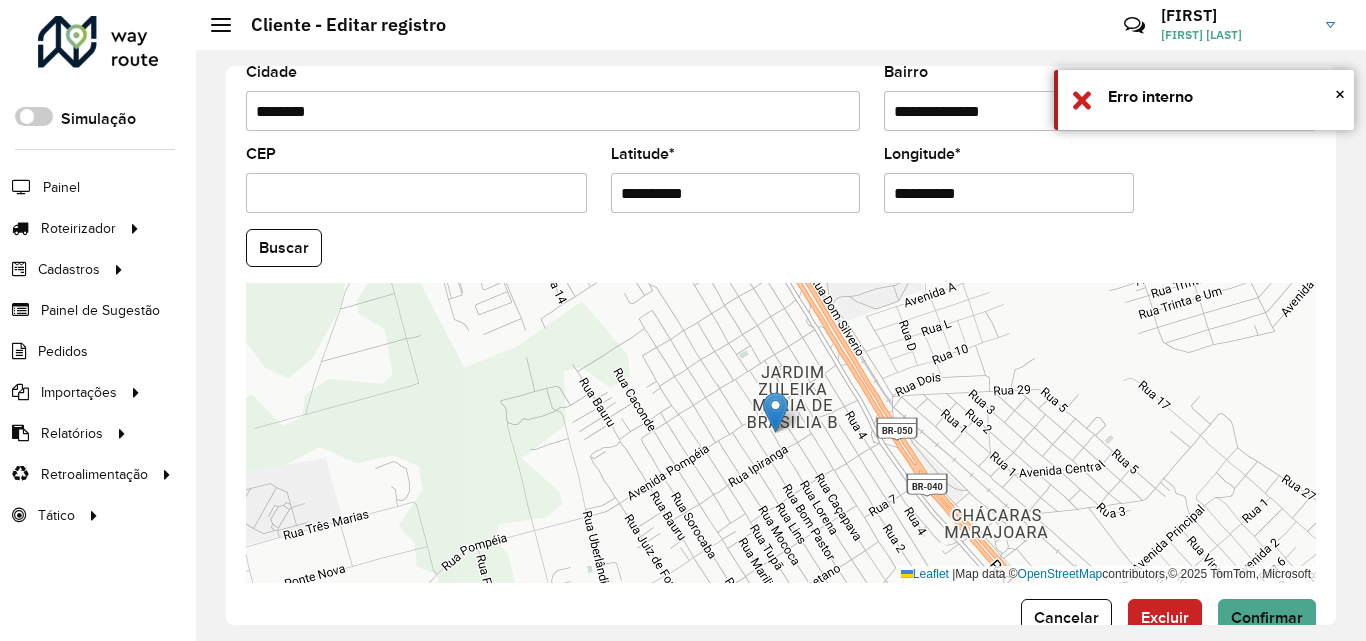 scroll, scrollTop: 800, scrollLeft: 0, axis: vertical 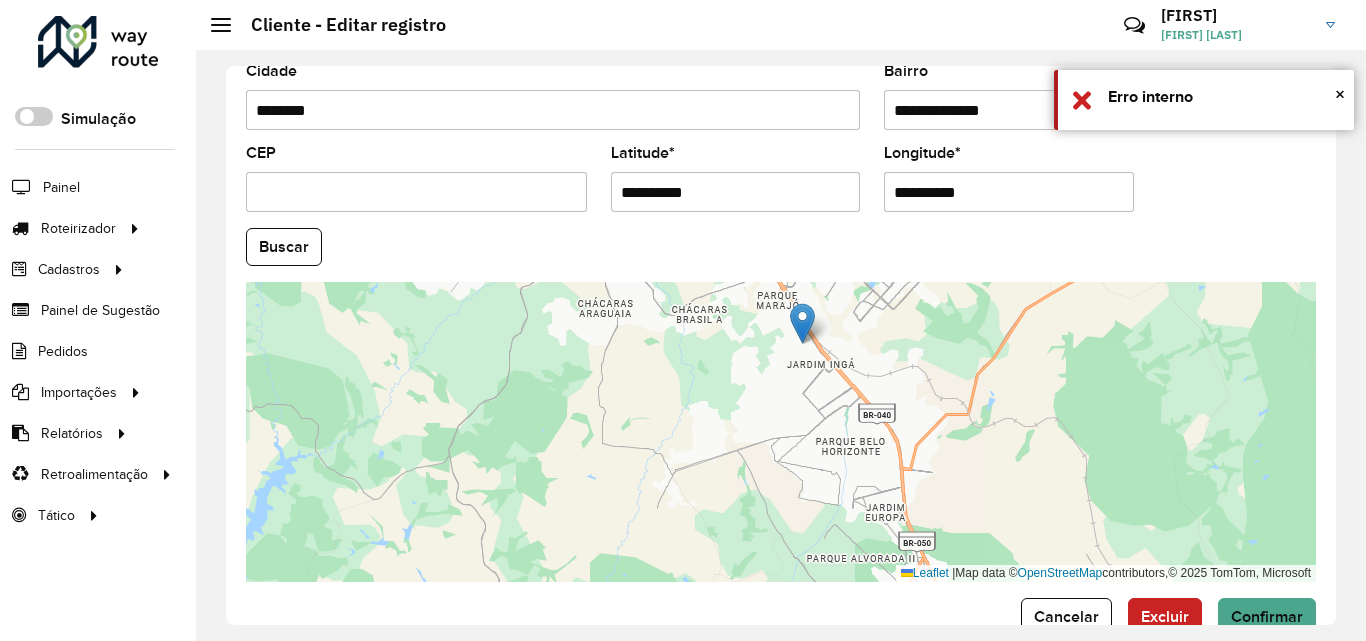 drag, startPoint x: 909, startPoint y: 346, endPoint x: 851, endPoint y: 454, distance: 122.588745 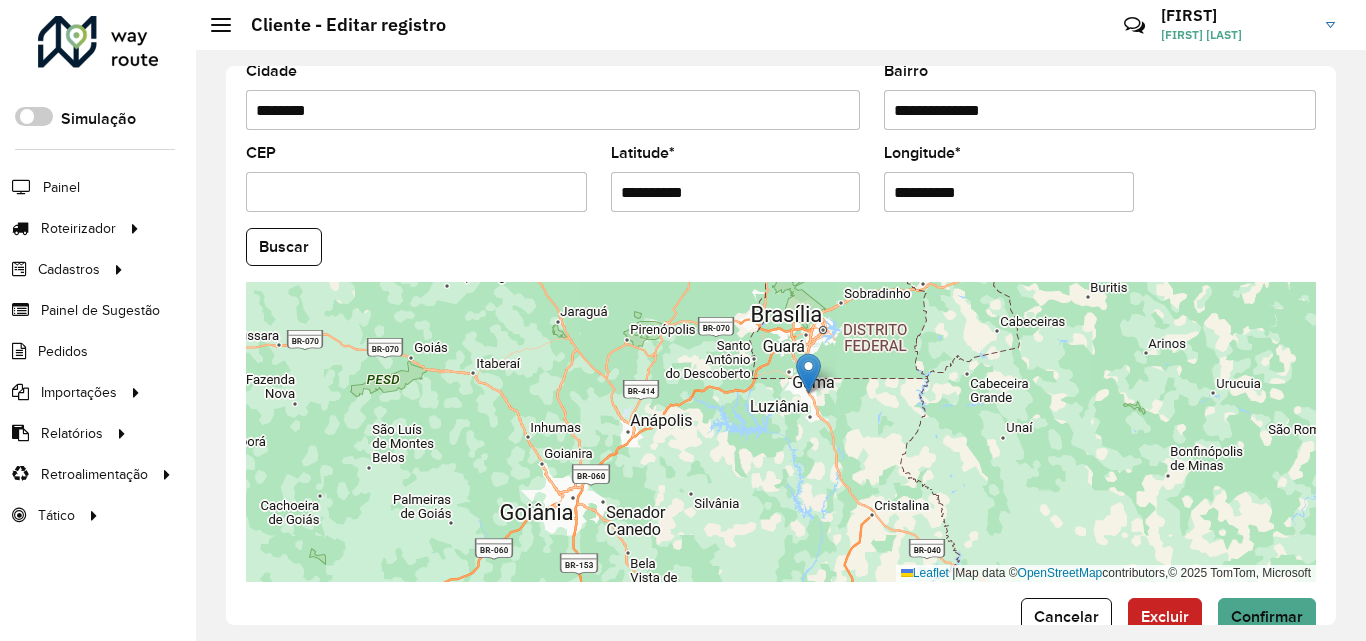 drag, startPoint x: 974, startPoint y: 364, endPoint x: 946, endPoint y: 392, distance: 39.59798 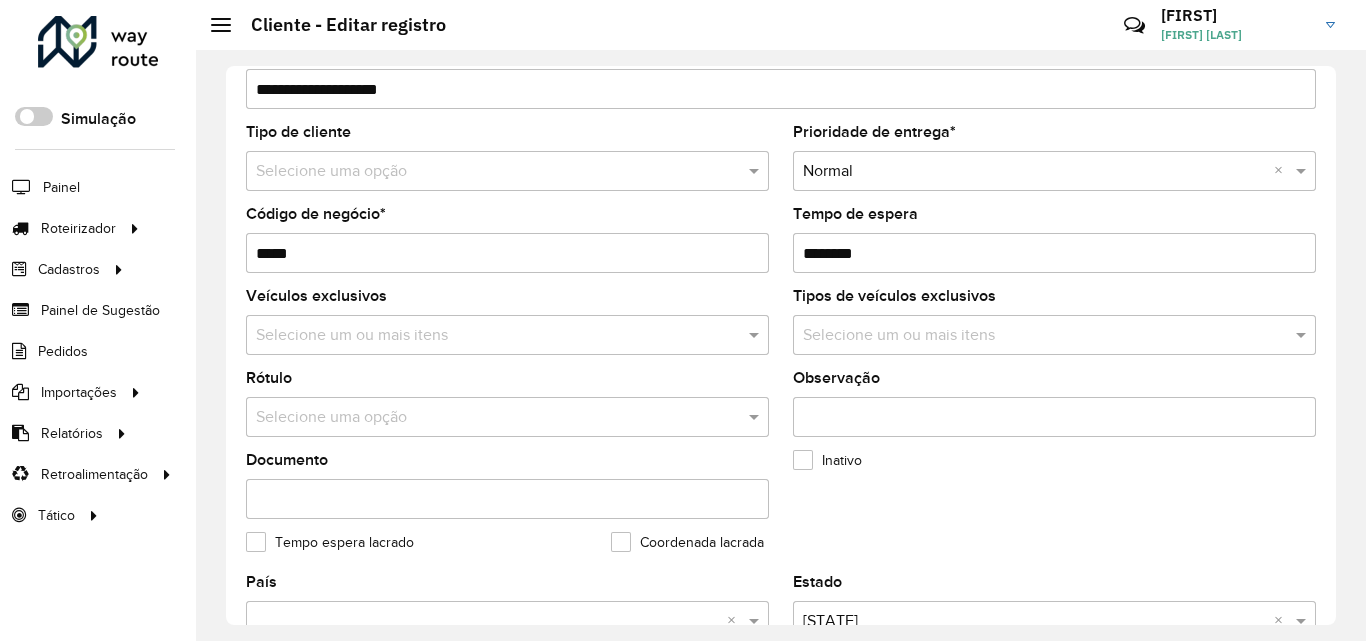 scroll, scrollTop: 0, scrollLeft: 0, axis: both 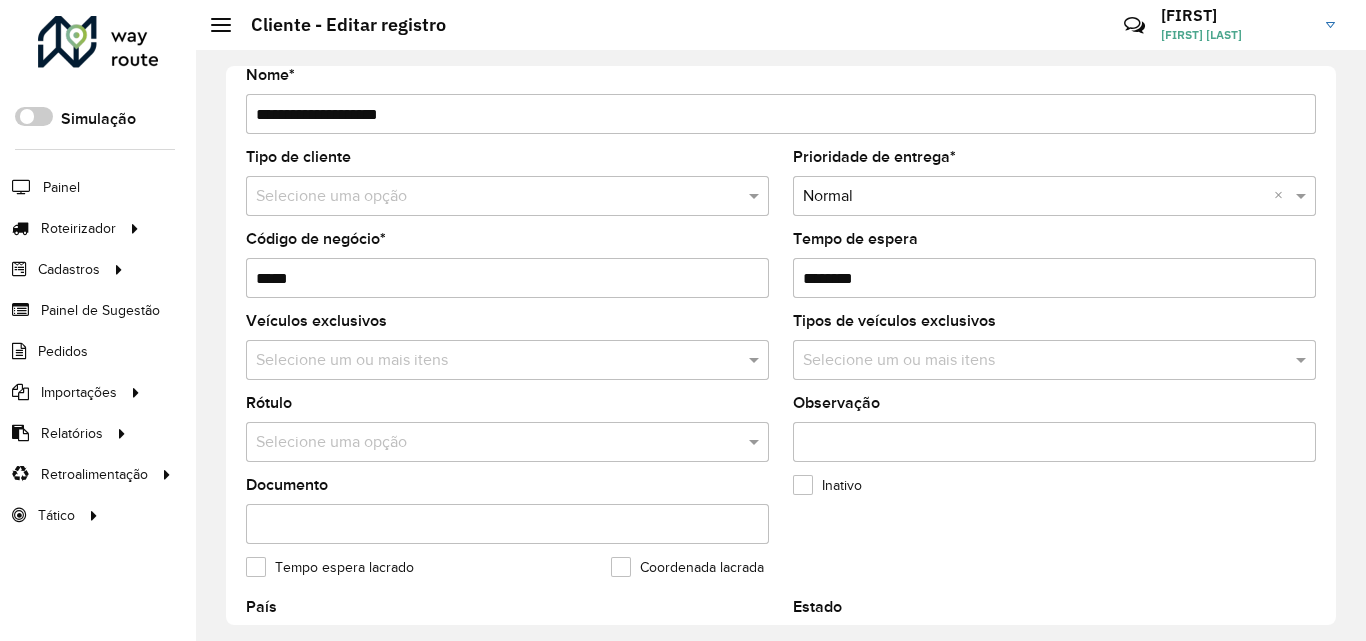 click on "Inativo" 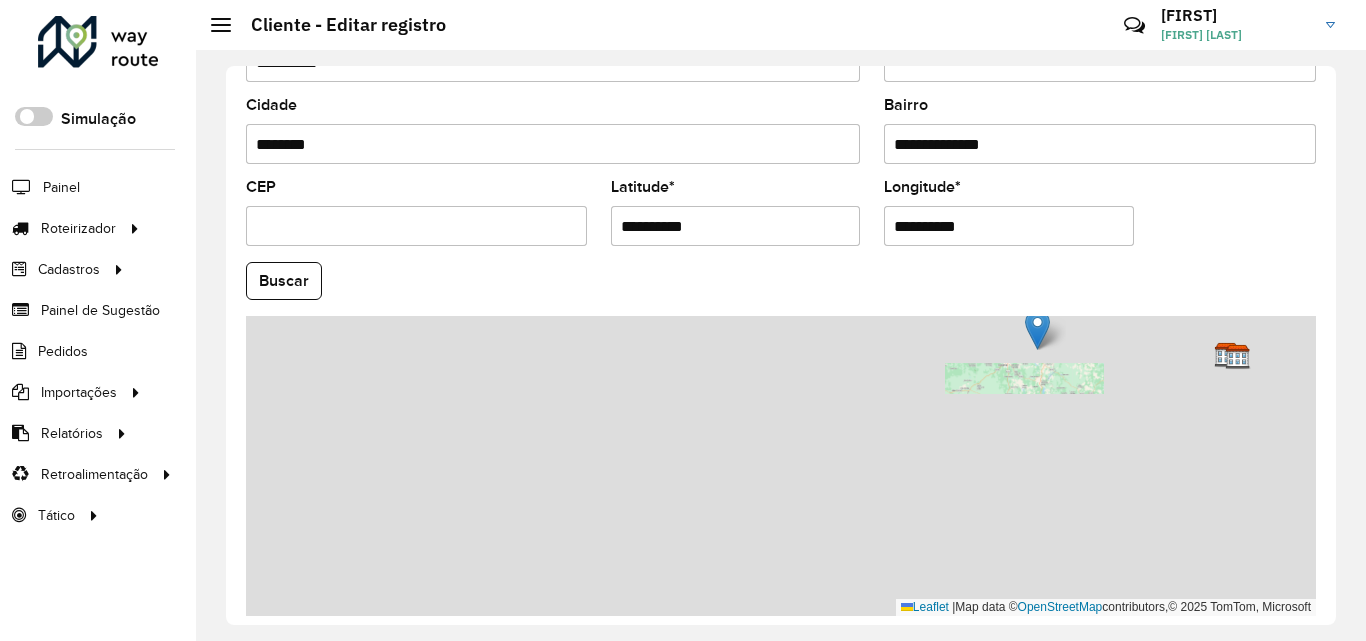 scroll, scrollTop: 847, scrollLeft: 0, axis: vertical 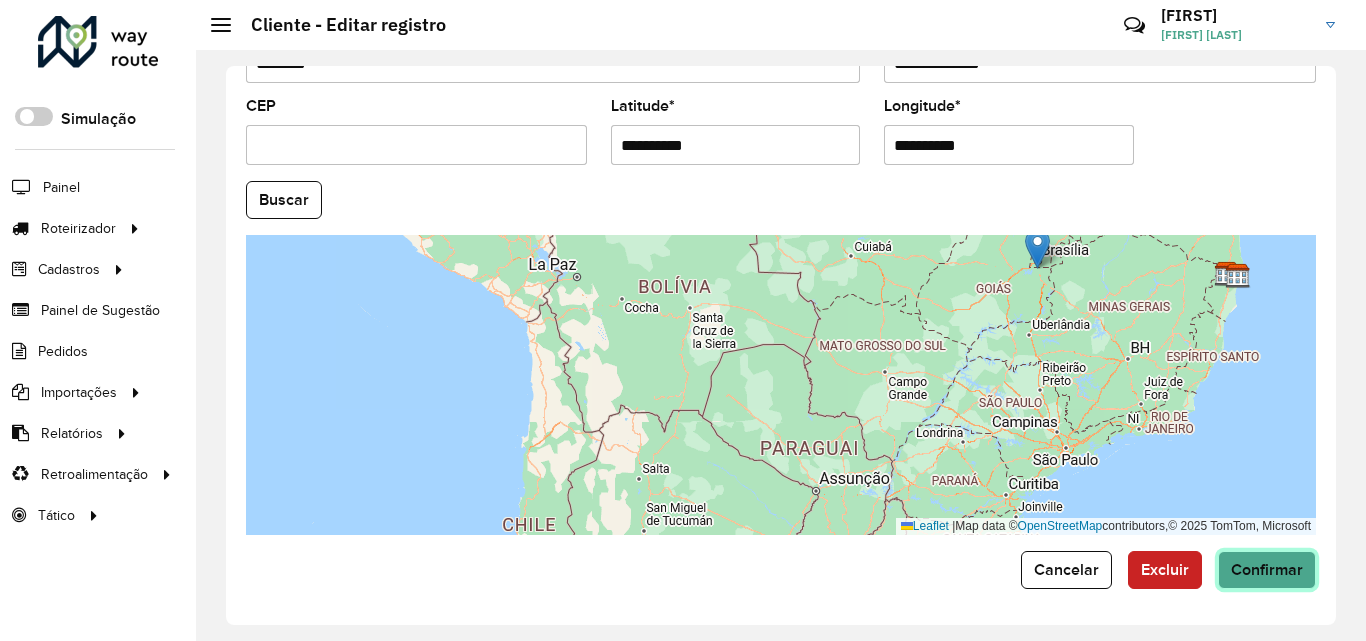 click on "Confirmar" 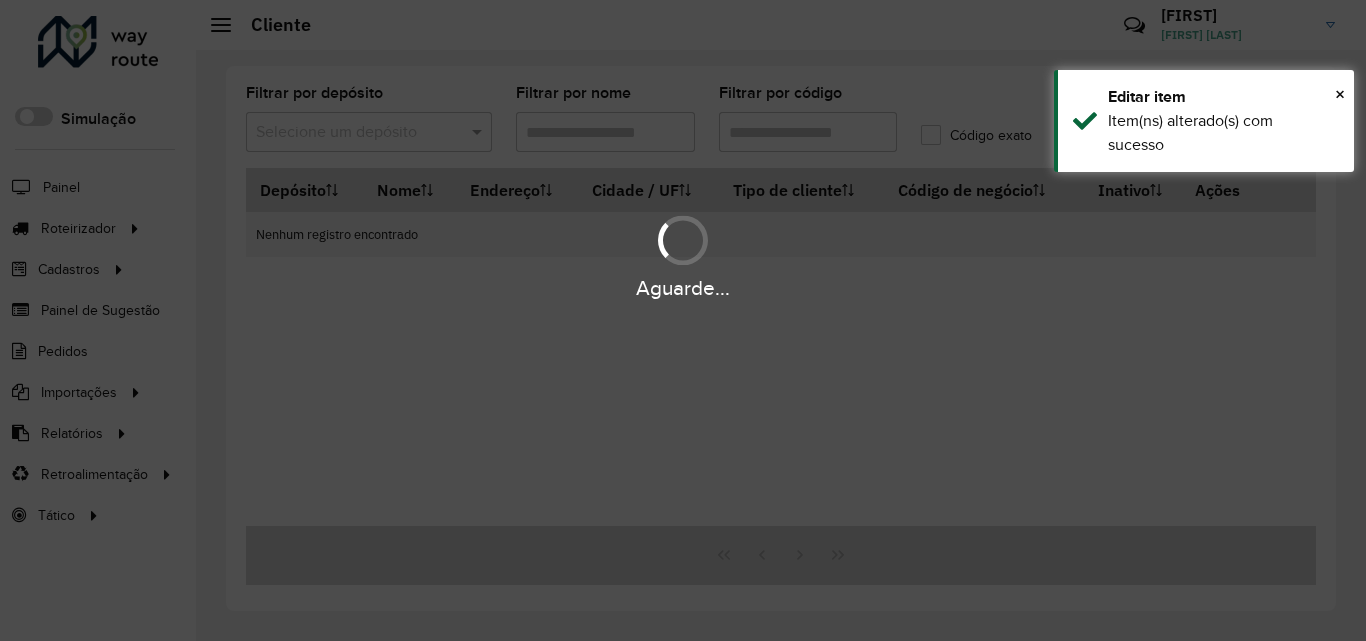 type on "*****" 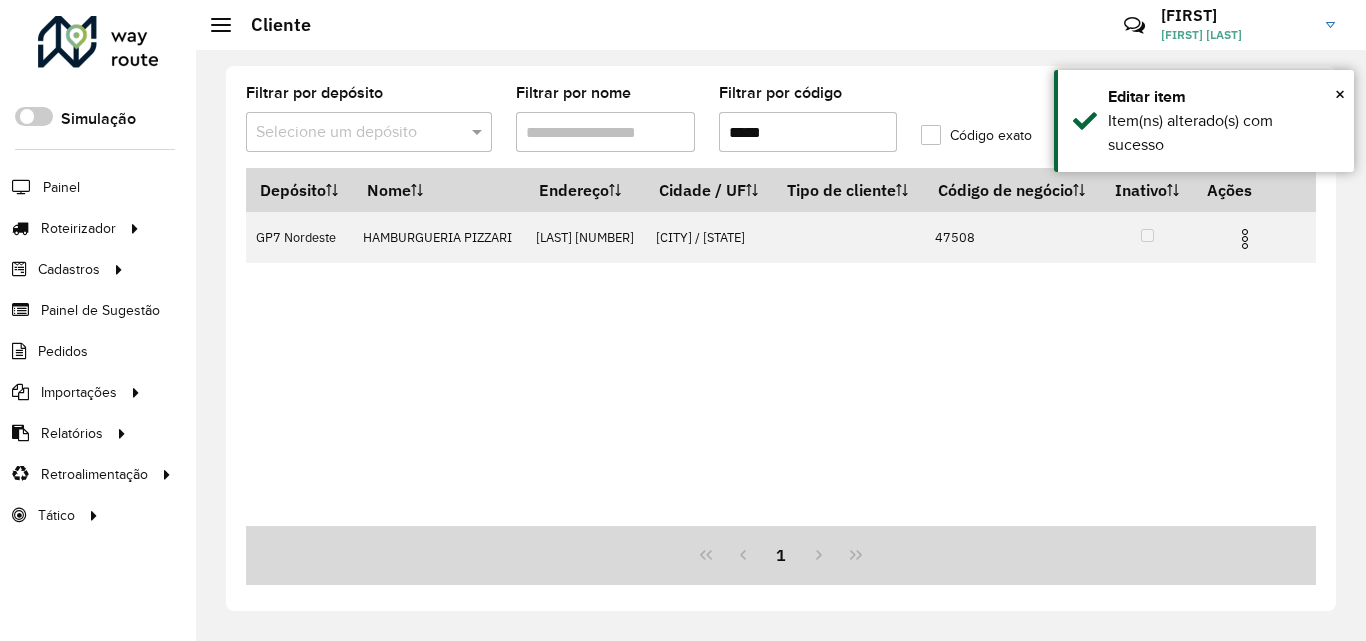 click 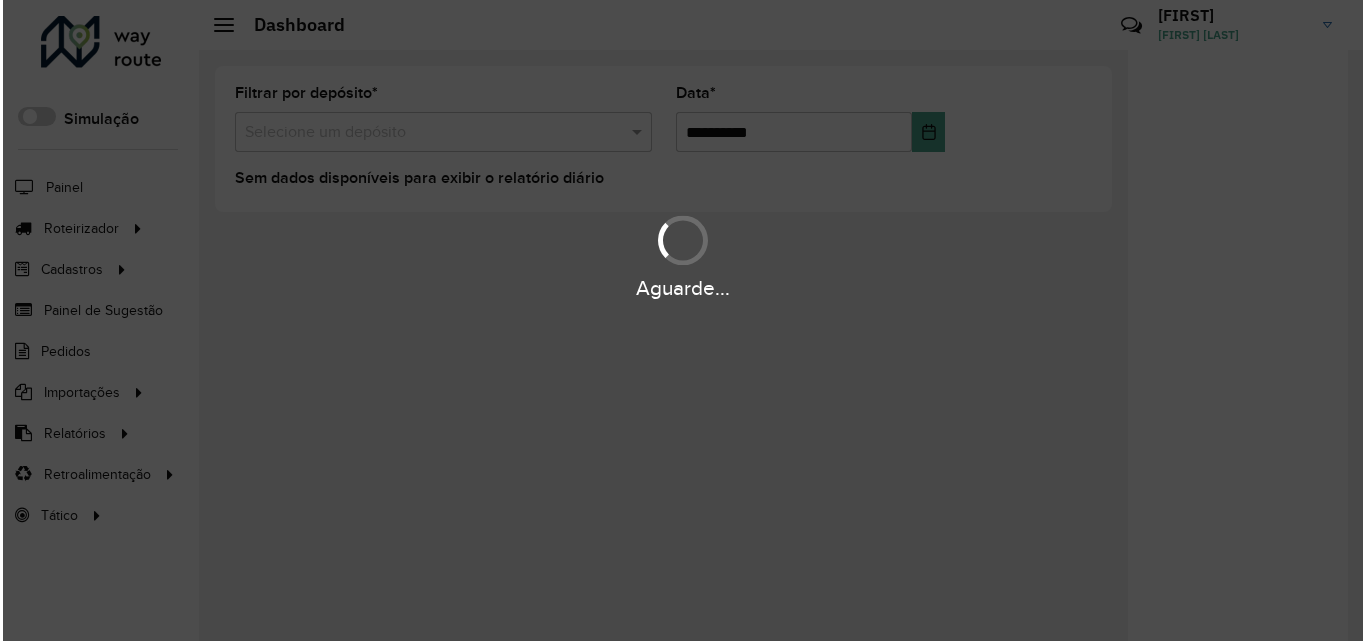 scroll, scrollTop: 0, scrollLeft: 0, axis: both 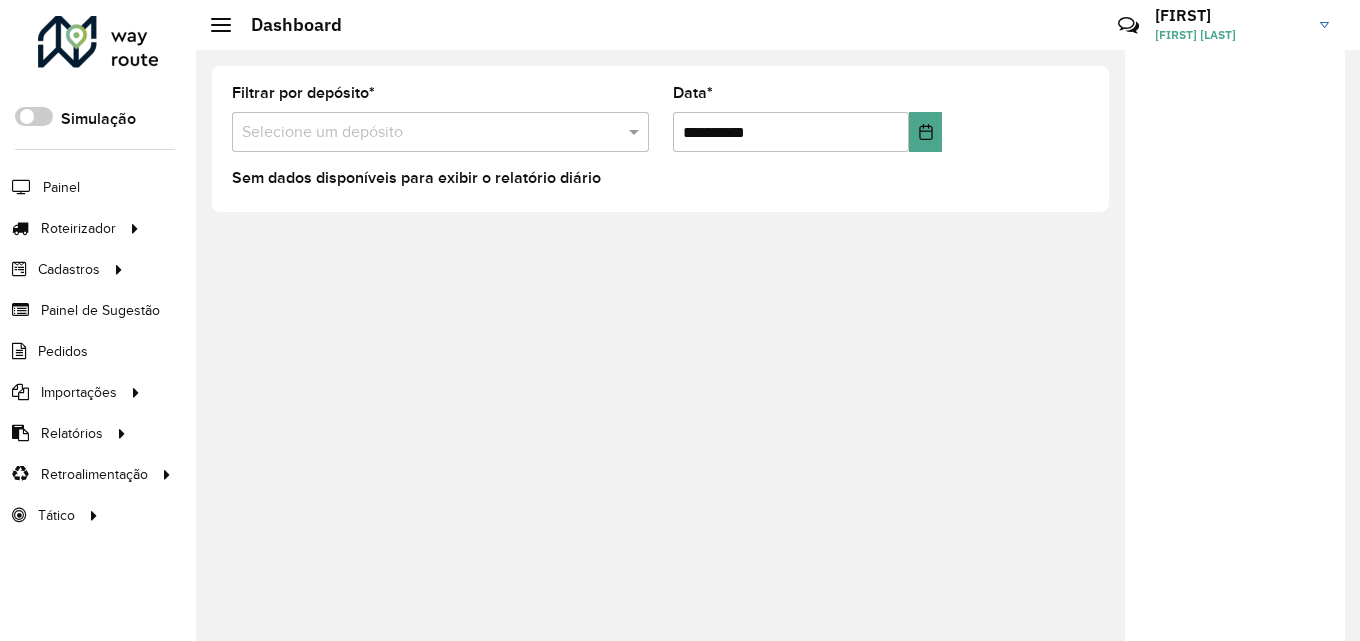 click at bounding box center (420, 133) 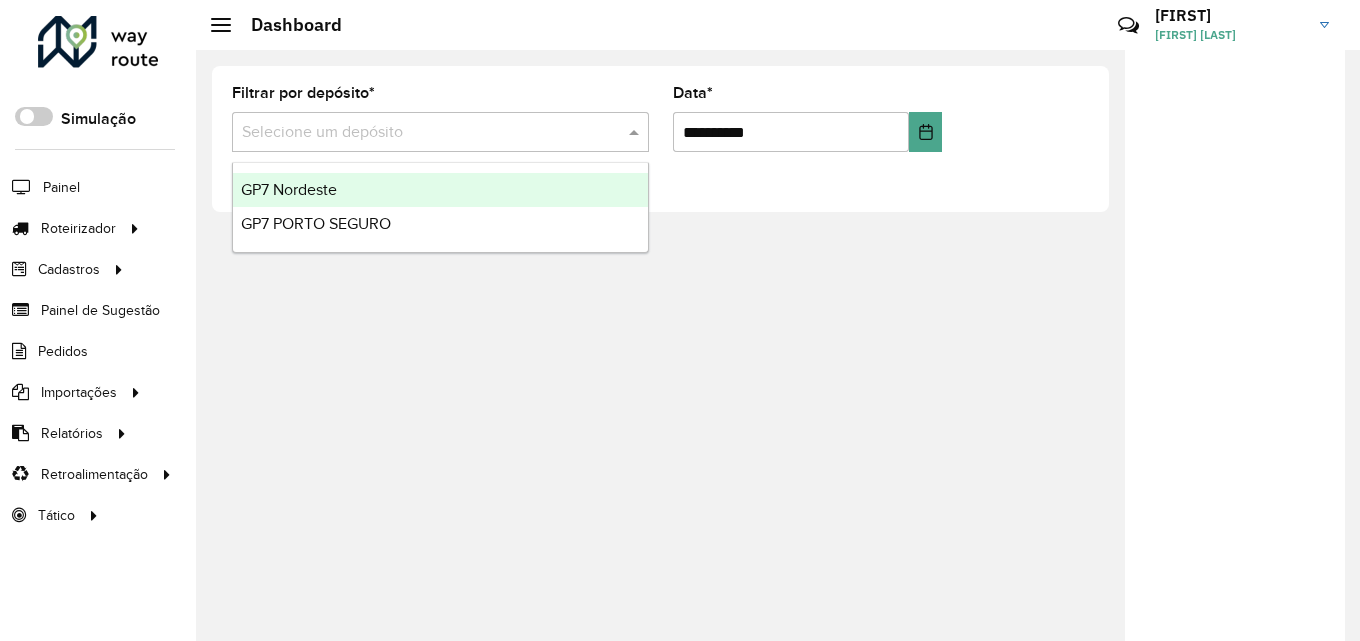 click on "GP7 Nordeste" at bounding box center (289, 189) 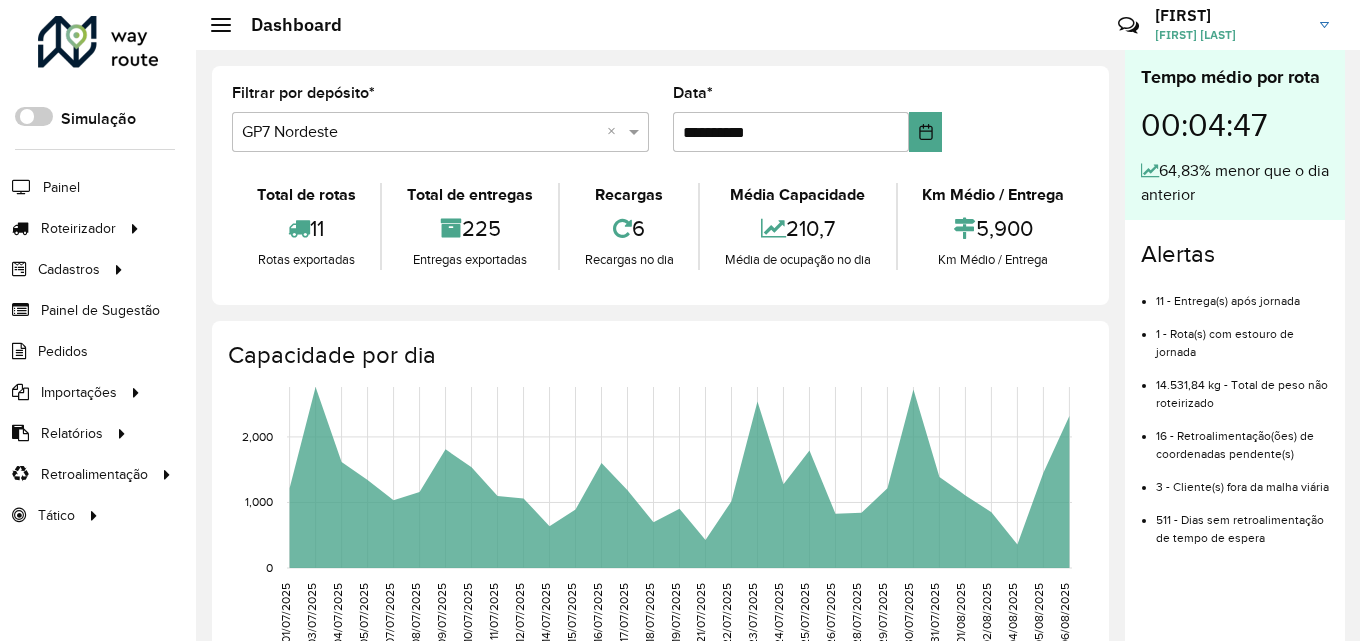 click at bounding box center [420, 133] 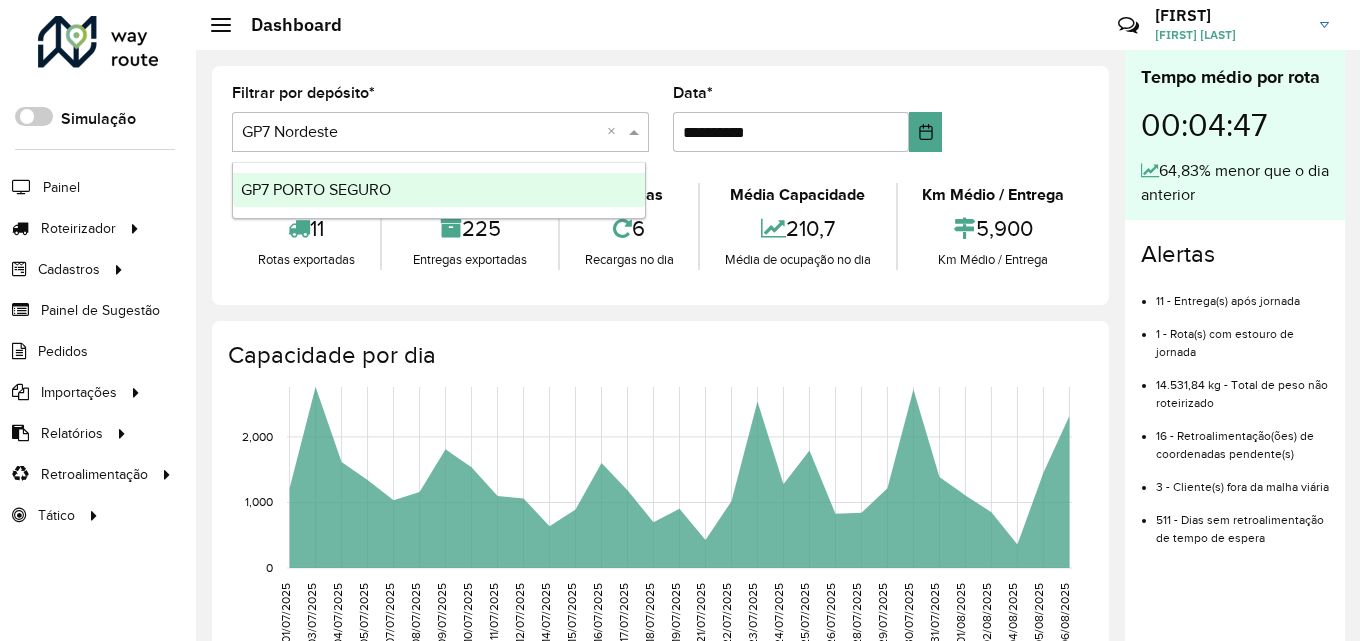 click on "GP7 PORTO SEGURO" at bounding box center [316, 189] 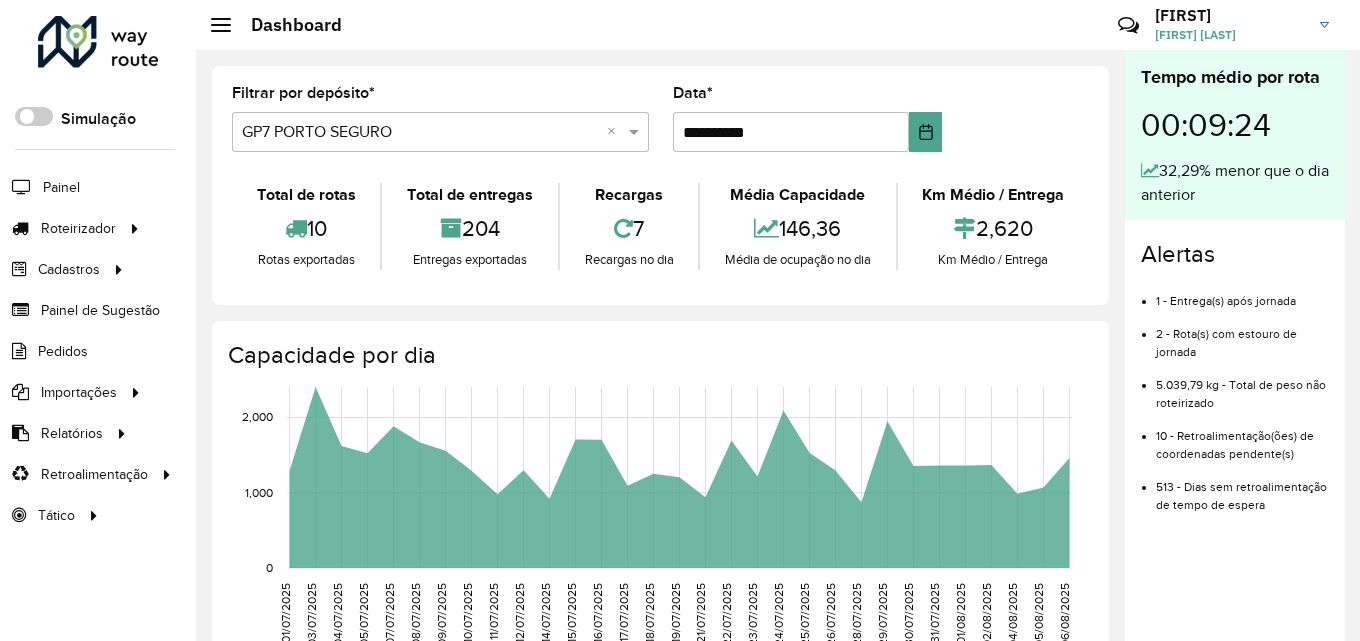 click at bounding box center (420, 133) 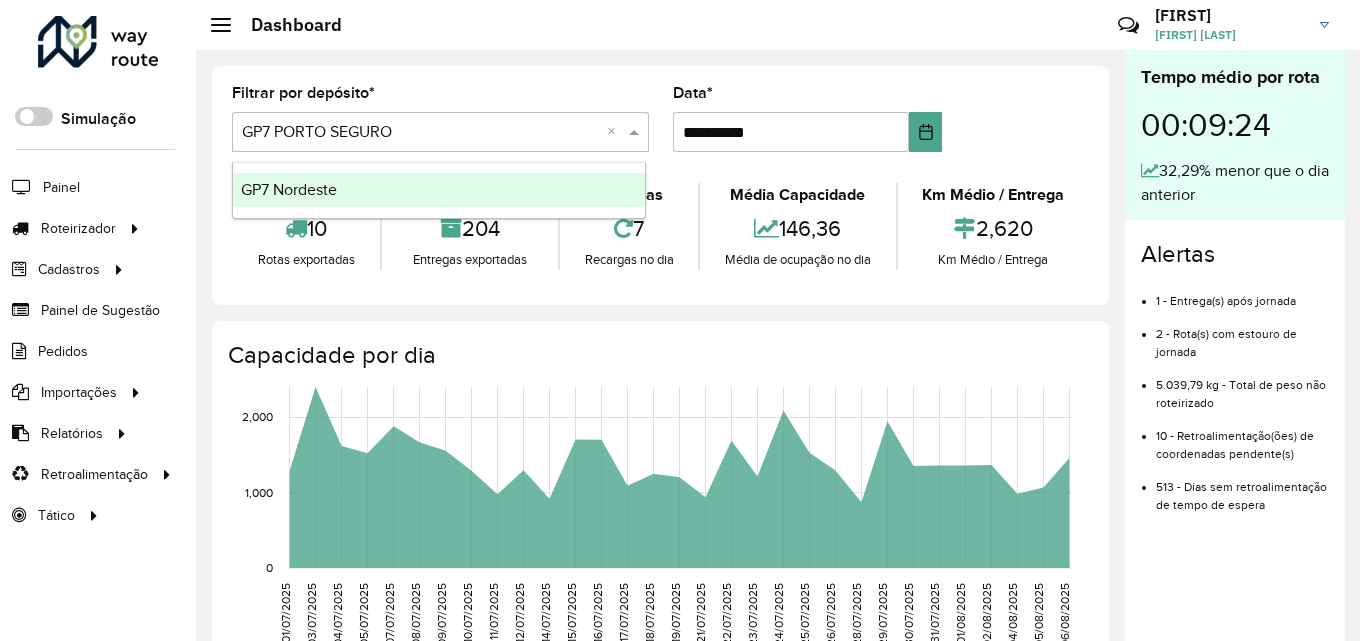 drag, startPoint x: 343, startPoint y: 170, endPoint x: 347, endPoint y: 186, distance: 16.492422 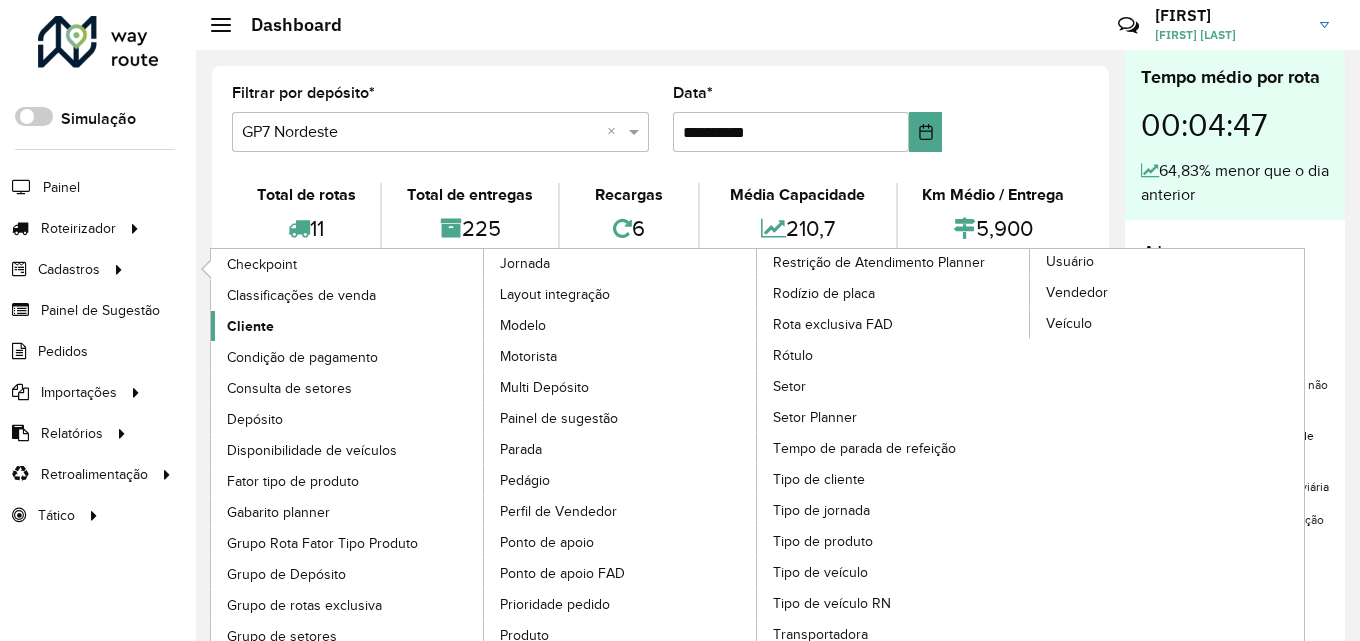 click on "Cliente" 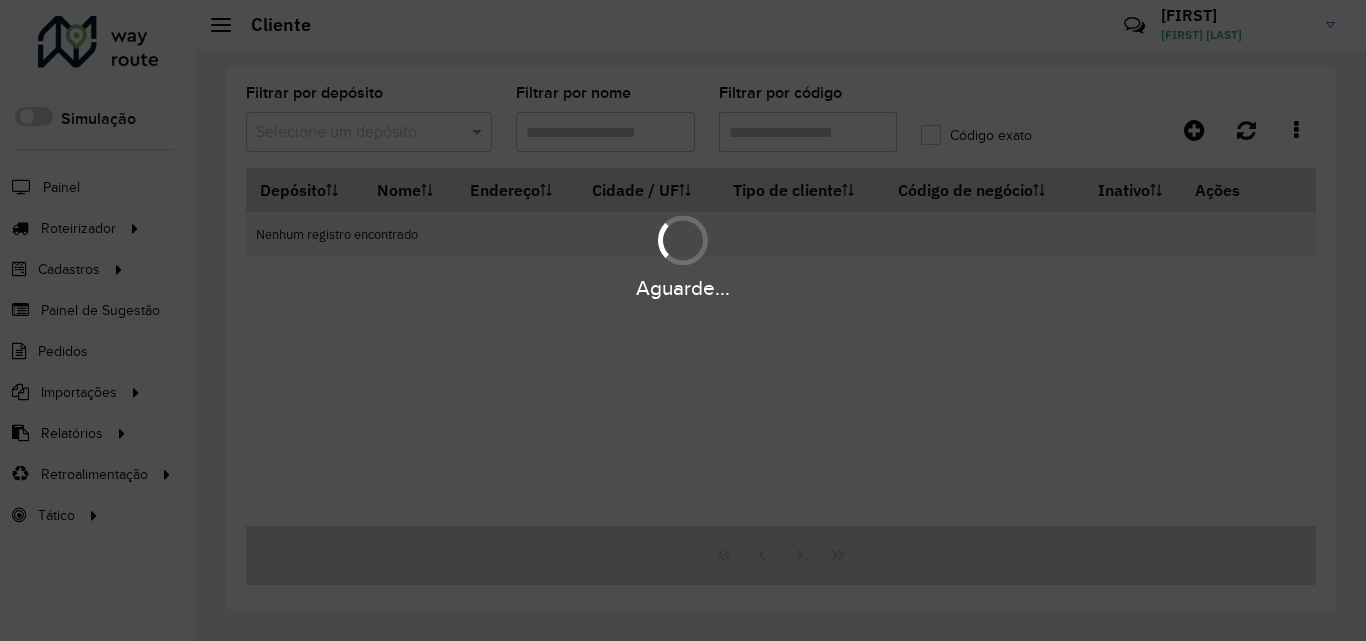 type on "*****" 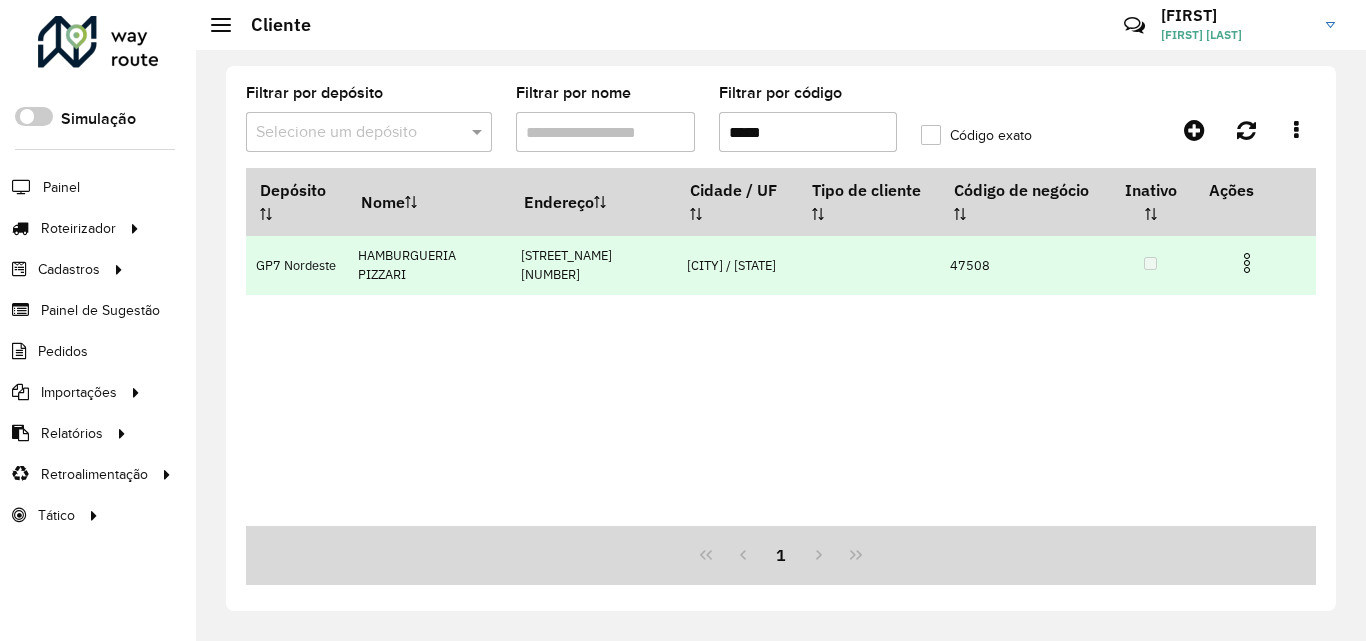 click at bounding box center (1247, 263) 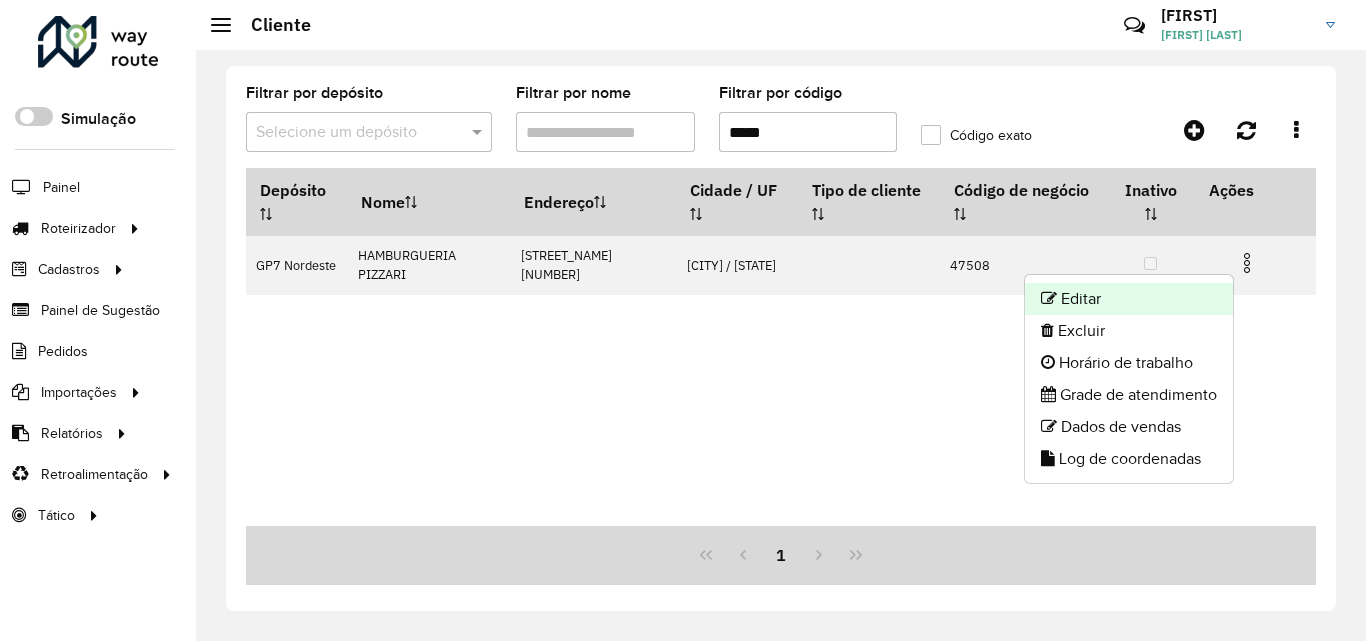 click on "Editar" 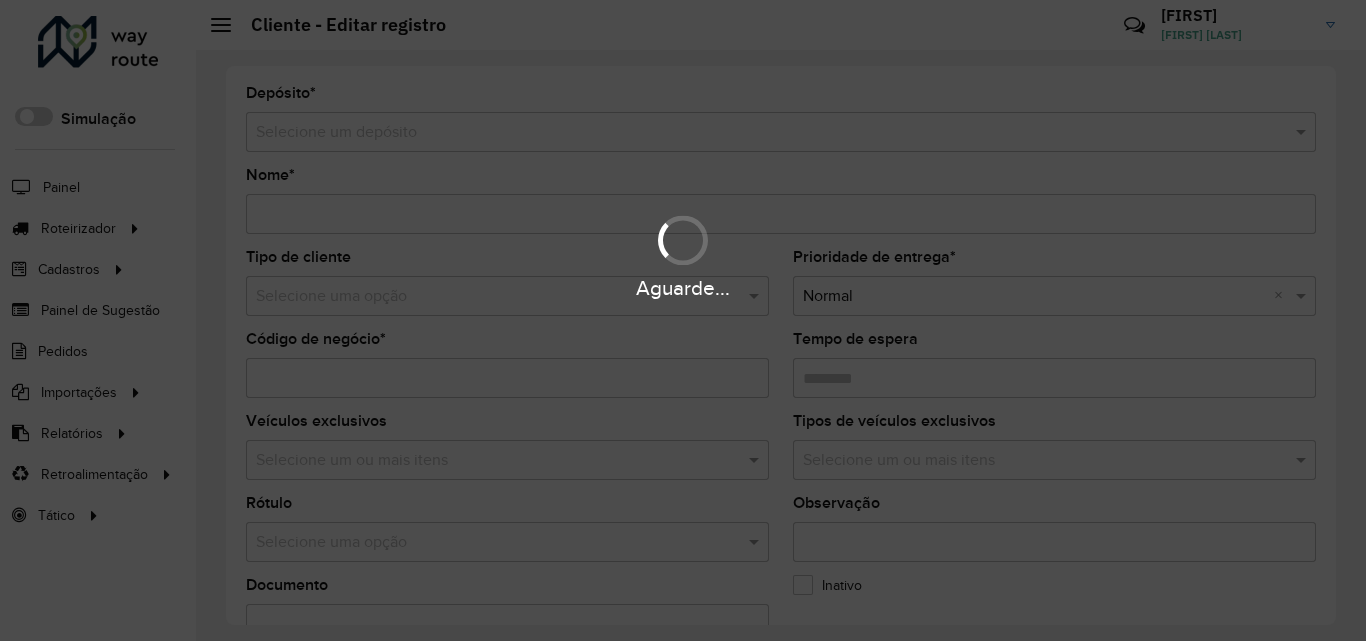 type on "**********" 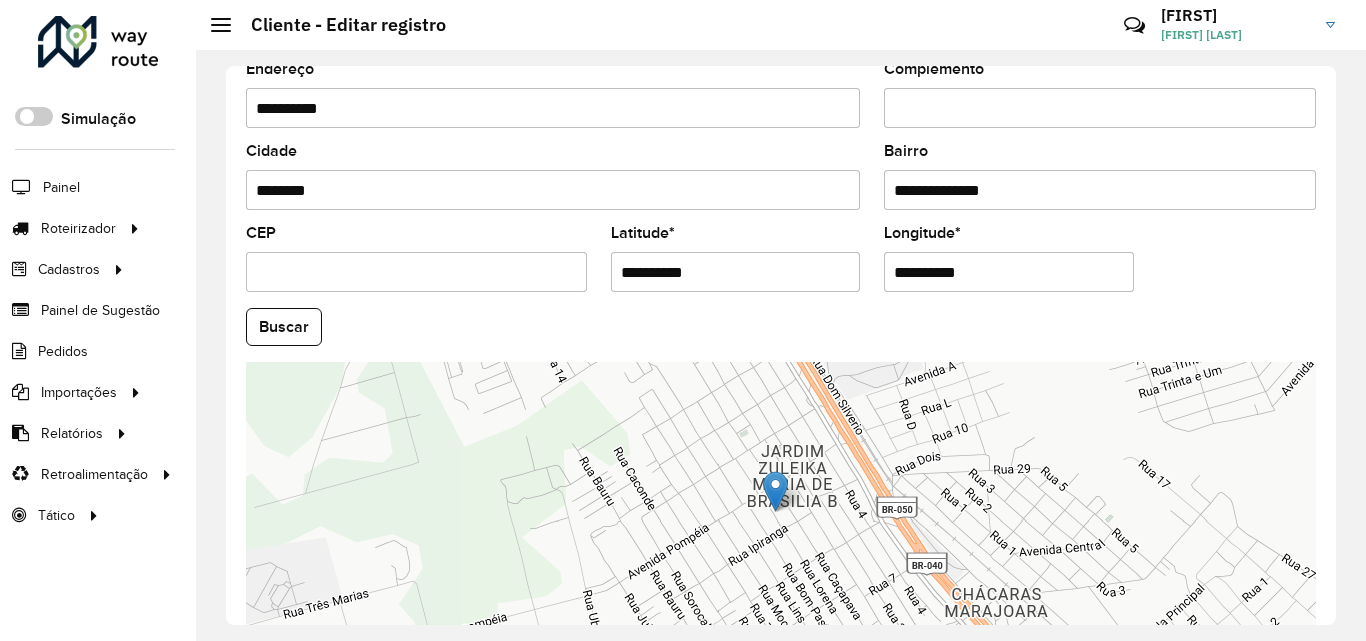 scroll, scrollTop: 847, scrollLeft: 0, axis: vertical 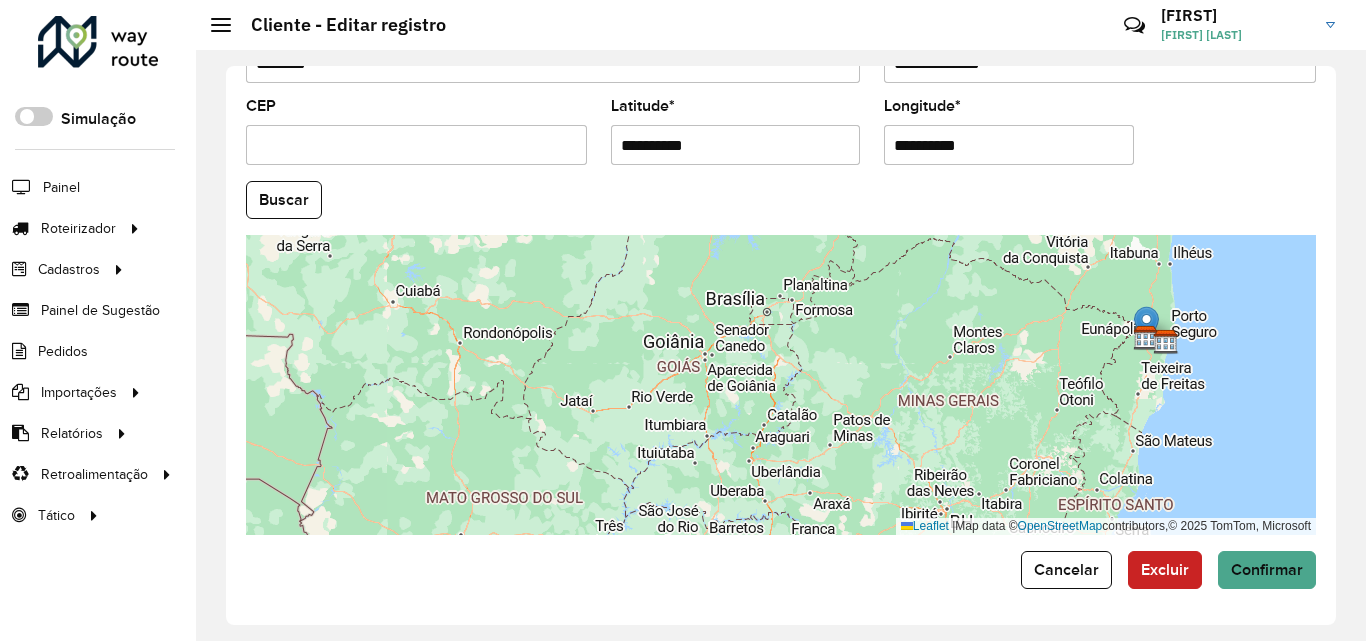 drag, startPoint x: 764, startPoint y: 314, endPoint x: 1146, endPoint y: 333, distance: 382.47223 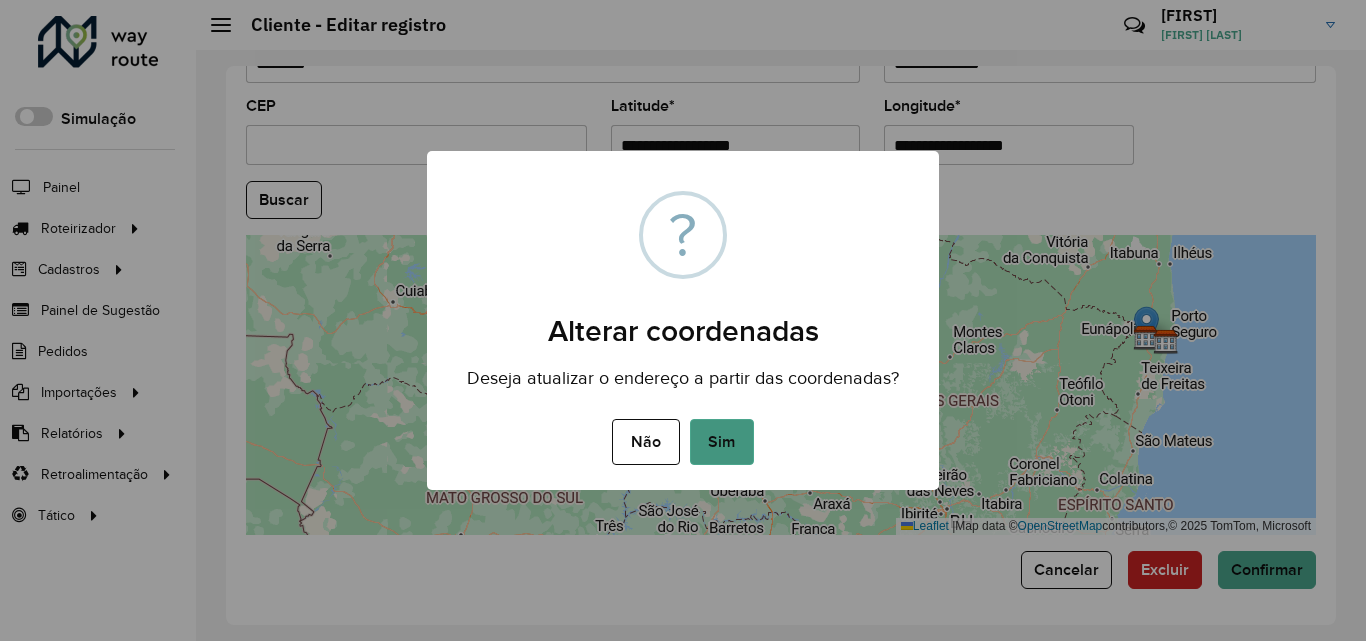 click on "Sim" at bounding box center (722, 442) 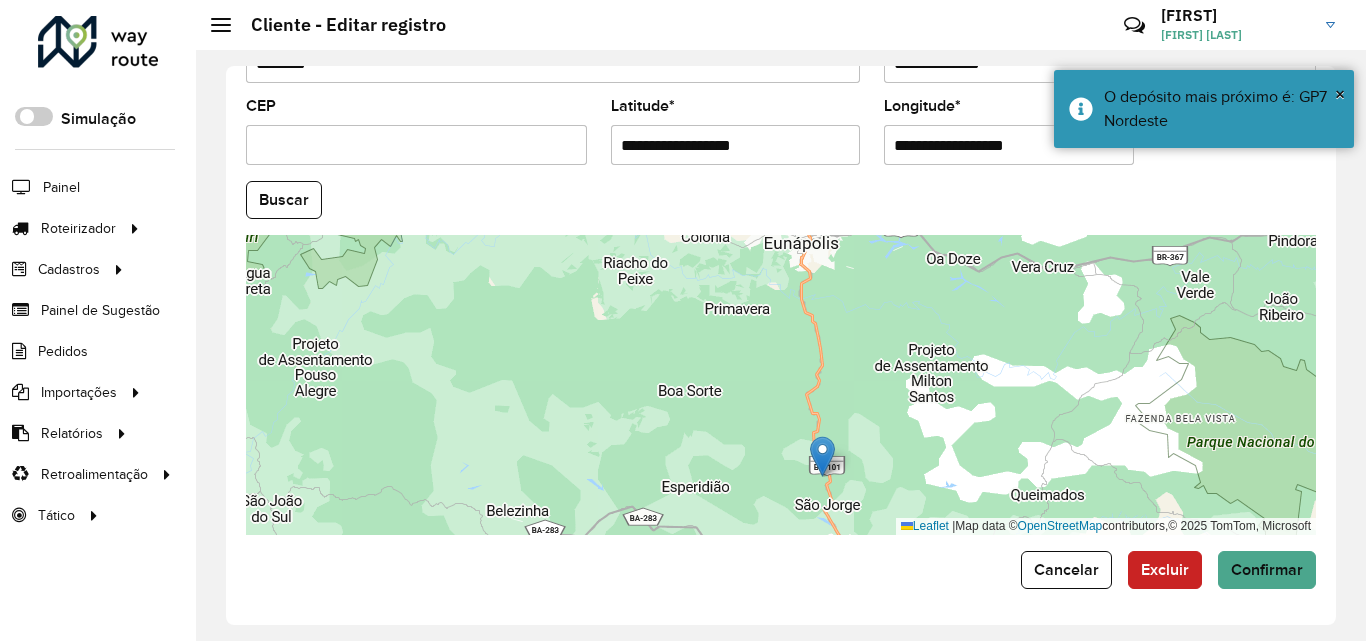 drag, startPoint x: 910, startPoint y: 334, endPoint x: 937, endPoint y: 512, distance: 180.0361 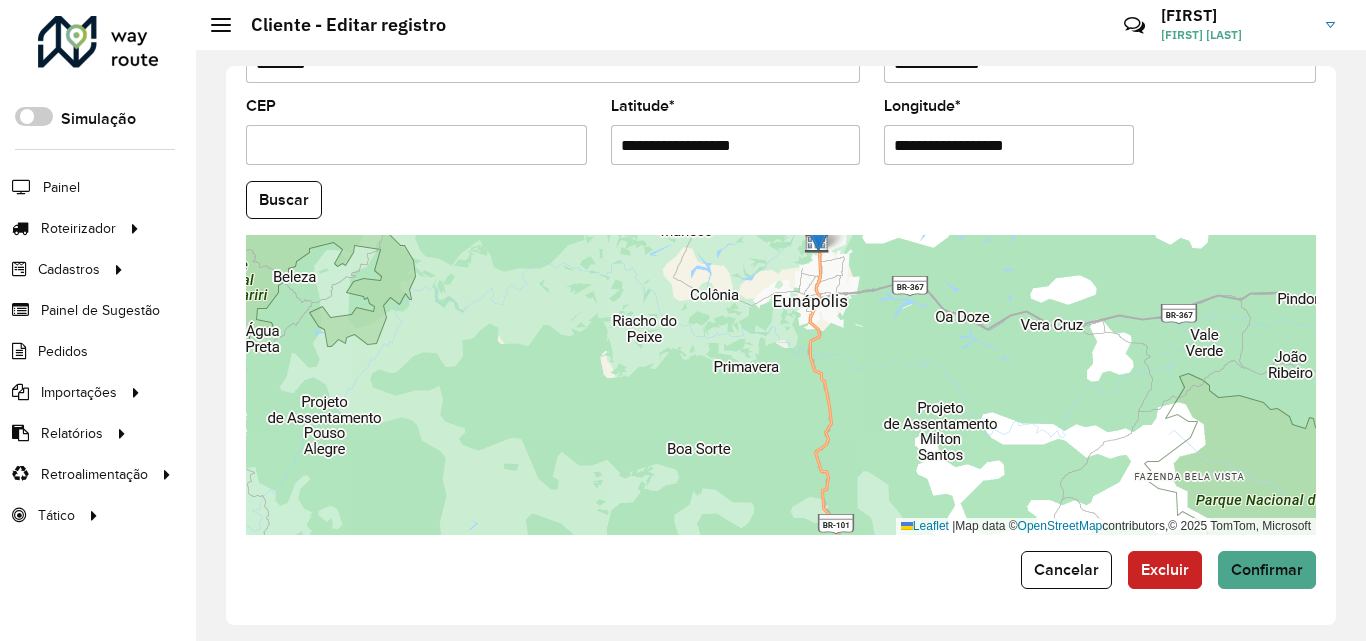 drag, startPoint x: 840, startPoint y: 522, endPoint x: 827, endPoint y: 239, distance: 283.29843 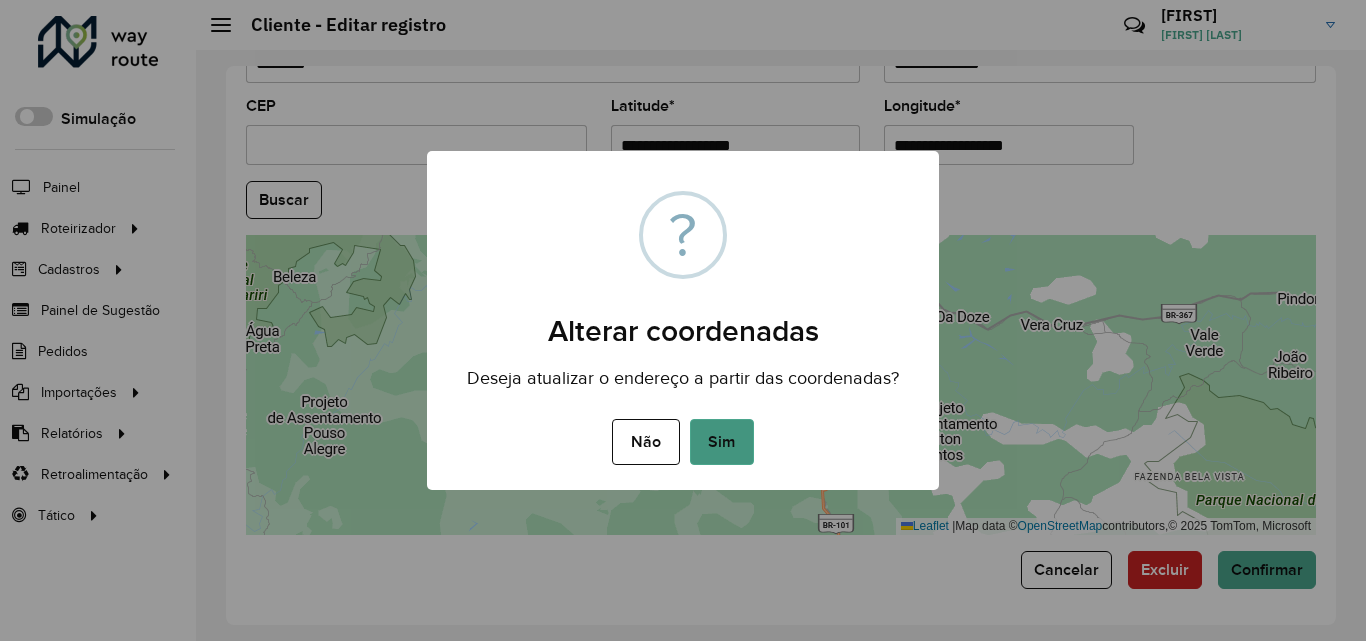 click on "Sim" at bounding box center [722, 442] 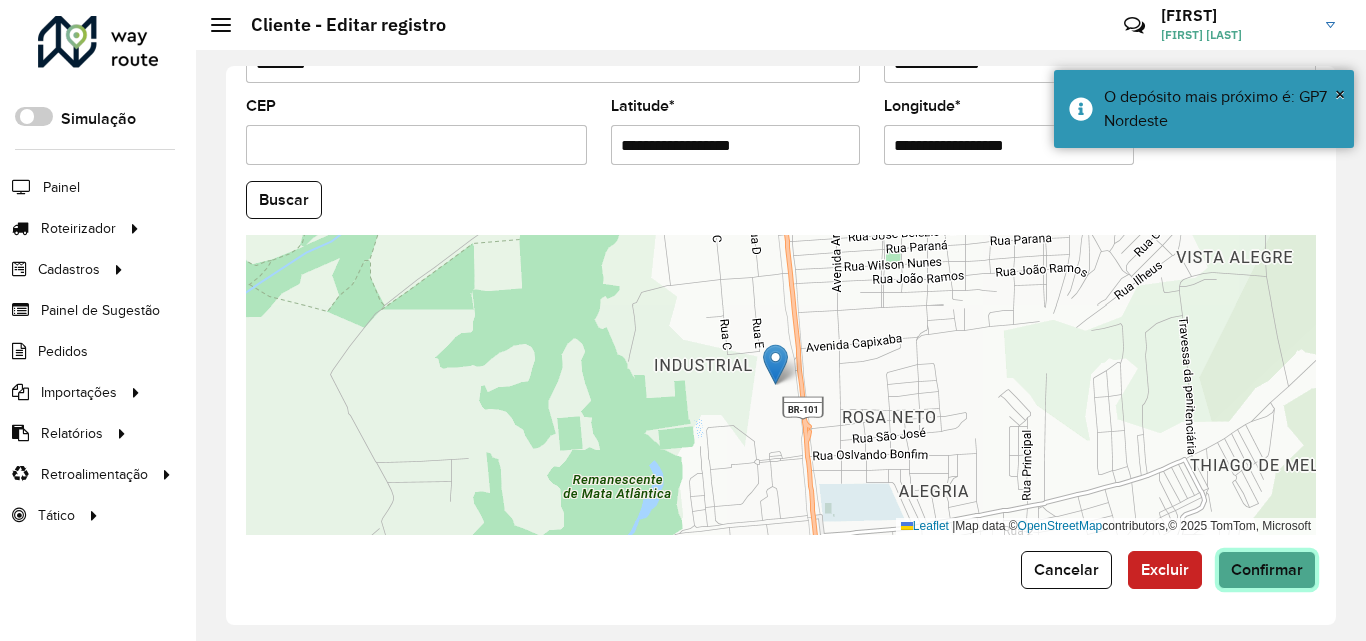 click on "Confirmar" 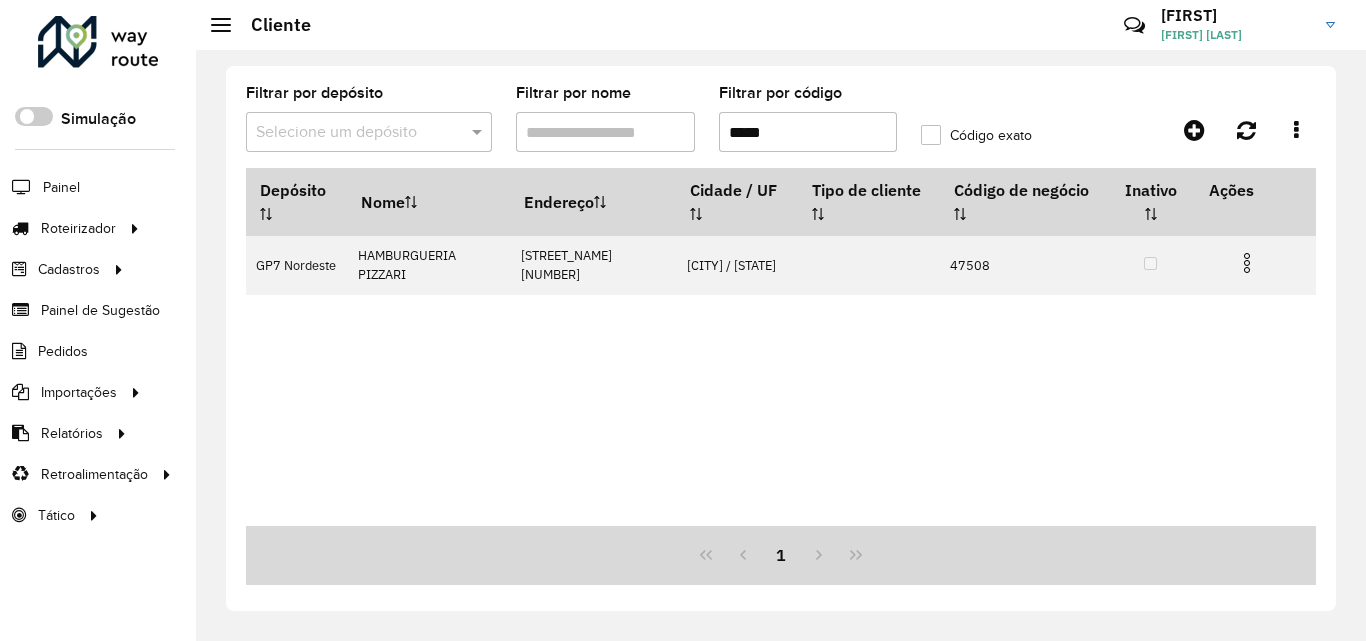 drag, startPoint x: 788, startPoint y: 141, endPoint x: 768, endPoint y: 137, distance: 20.396078 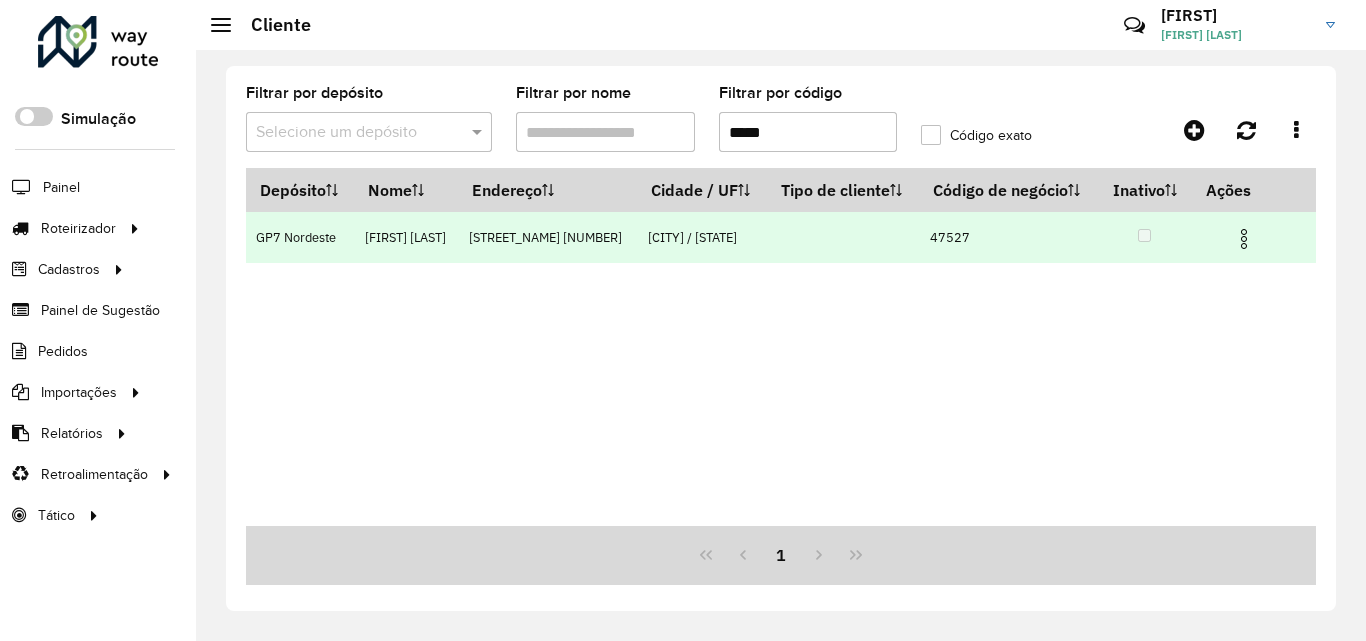 type on "*****" 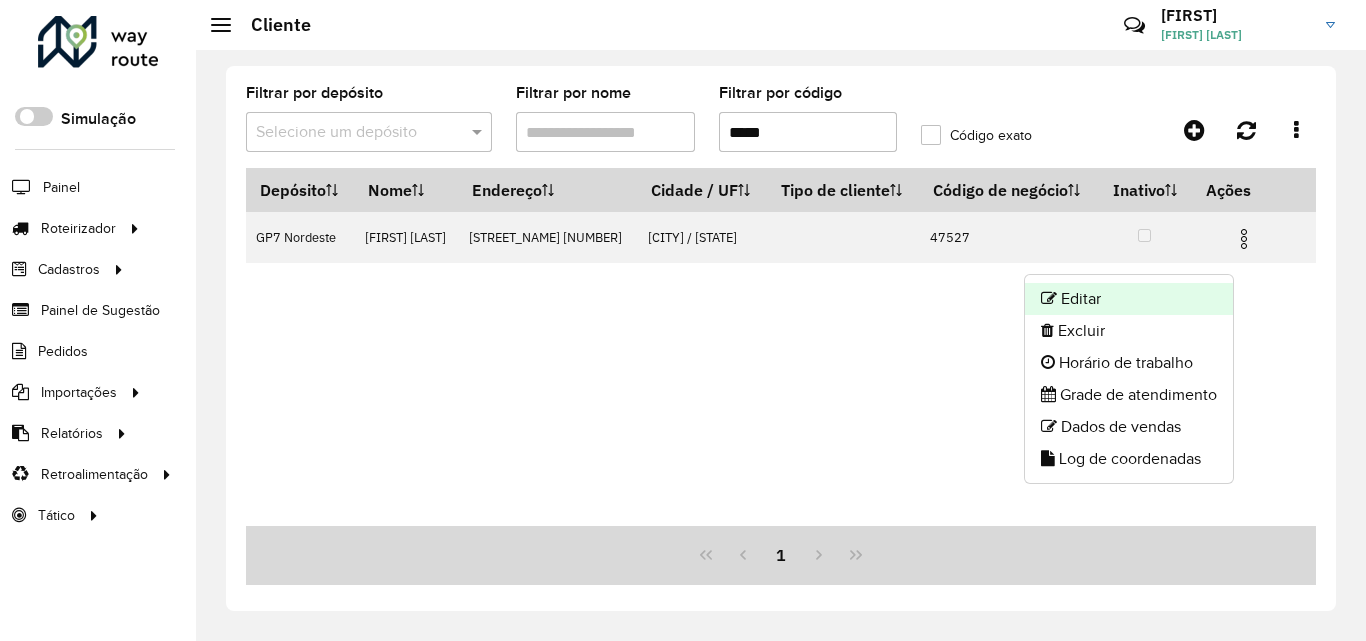 click on "Editar" 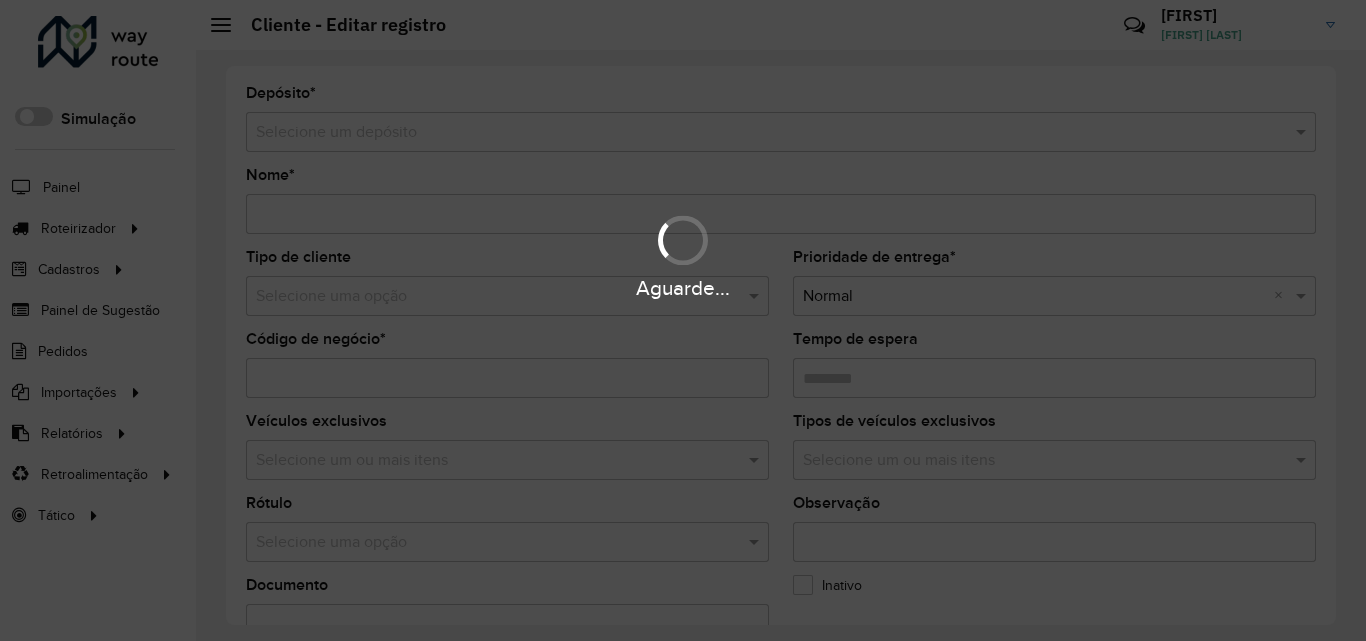 type on "**********" 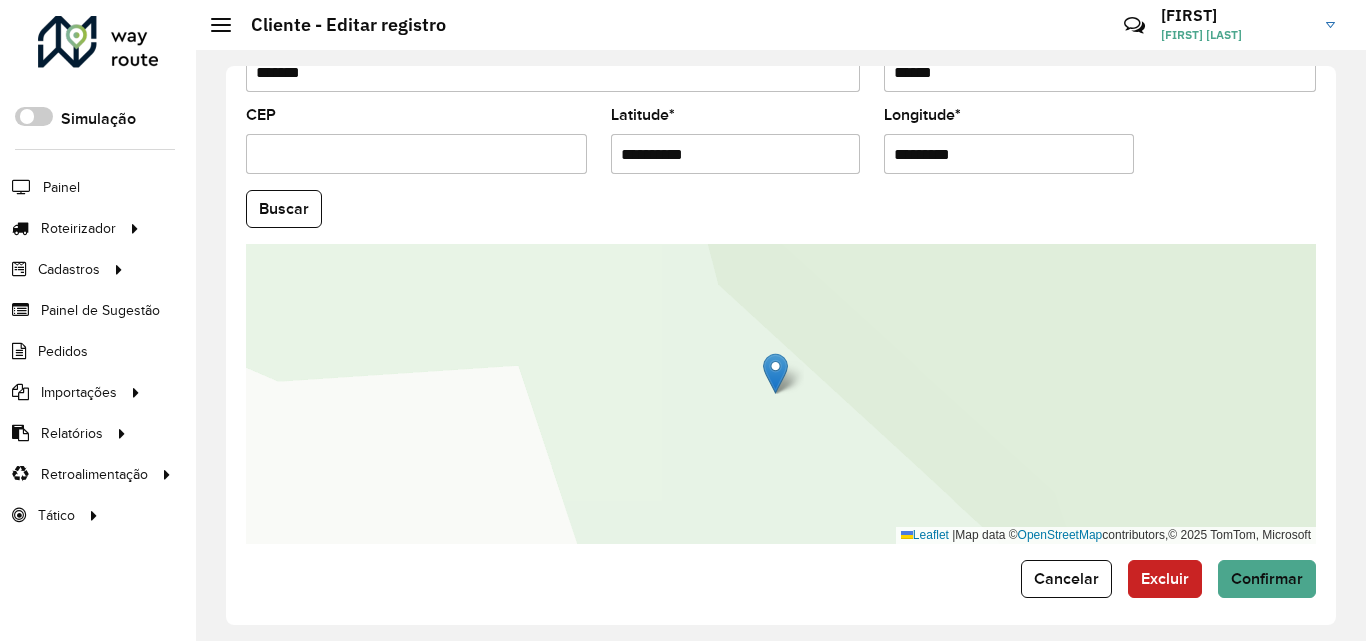 scroll, scrollTop: 847, scrollLeft: 0, axis: vertical 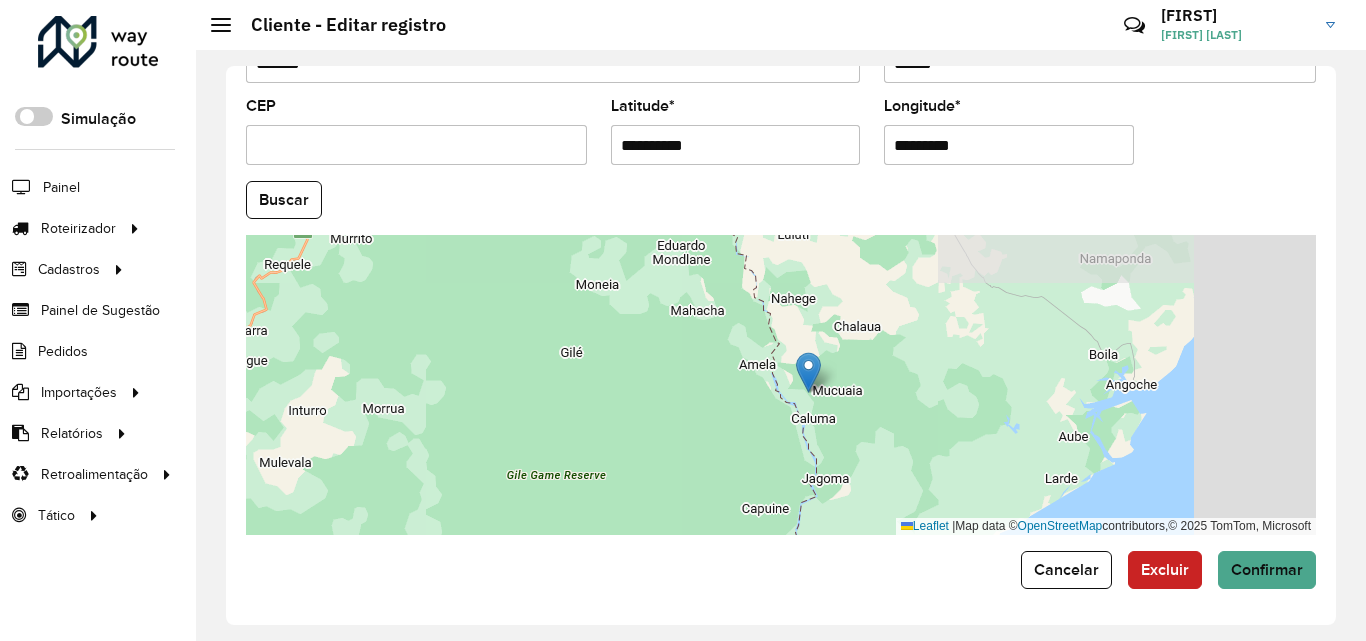 drag, startPoint x: 1104, startPoint y: 371, endPoint x: 872, endPoint y: 384, distance: 232.36394 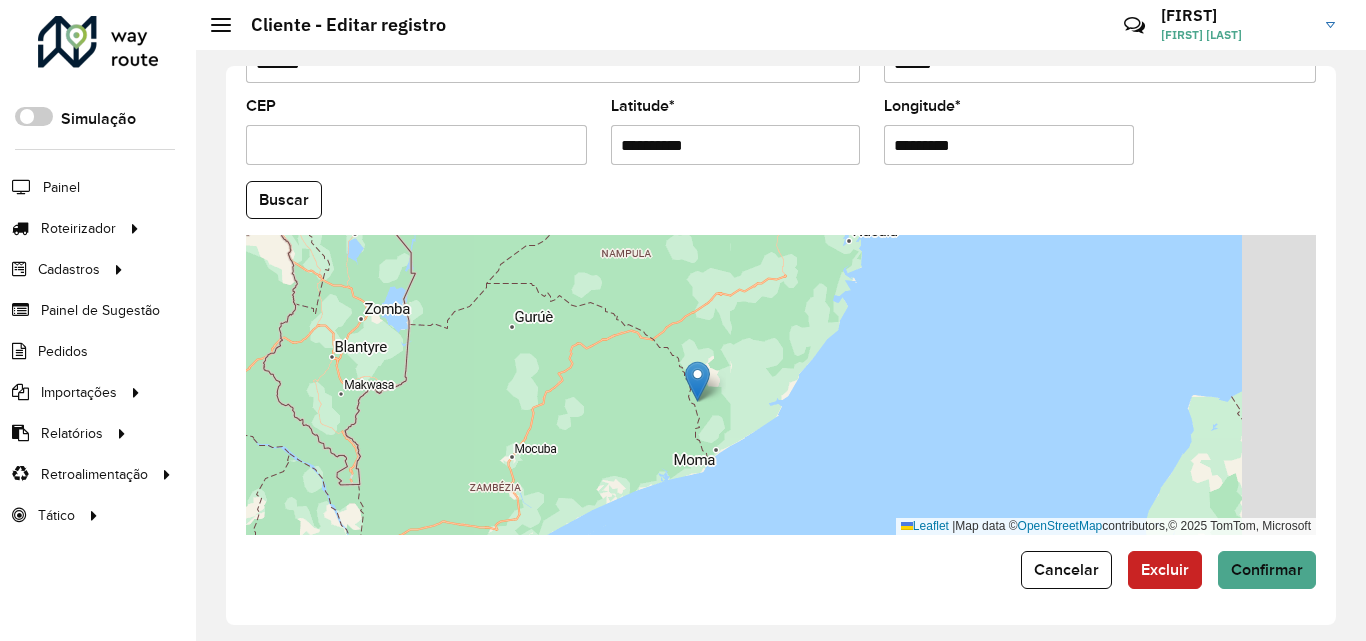 click on "Leaflet   |  Map data ©  OpenStreetMap  contributors,© 2025 TomTom, Microsoft" at bounding box center [781, 385] 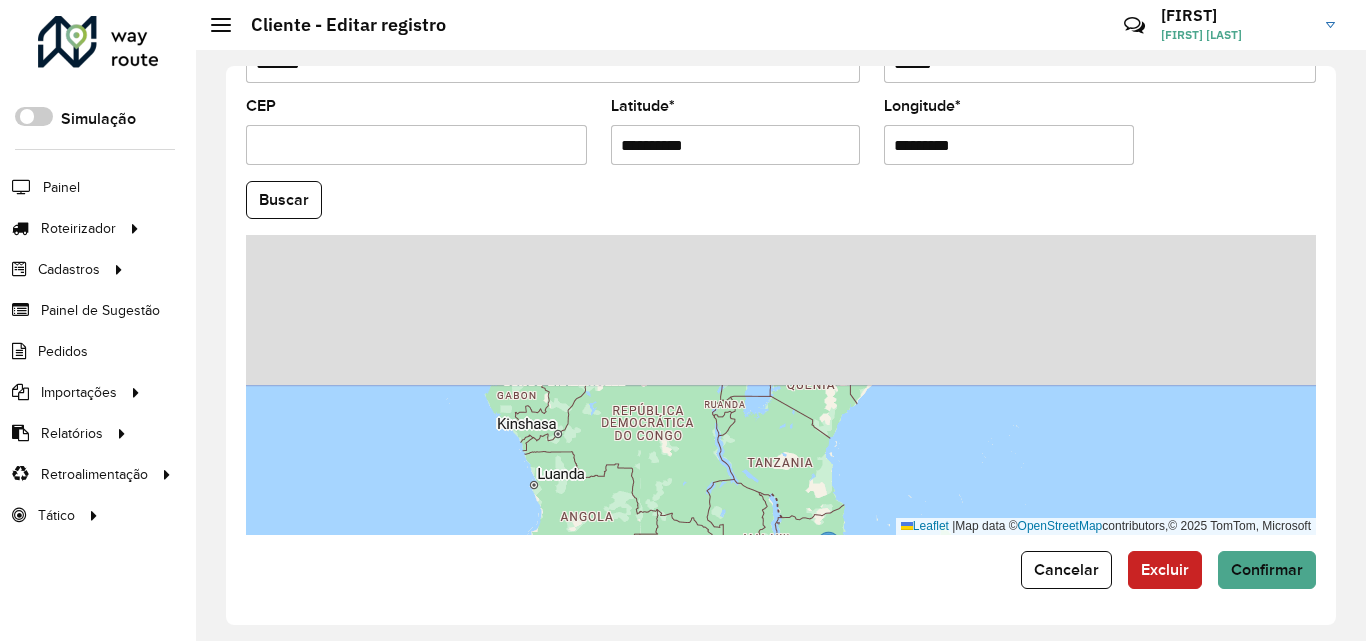 drag, startPoint x: 822, startPoint y: 370, endPoint x: 887, endPoint y: 557, distance: 197.97475 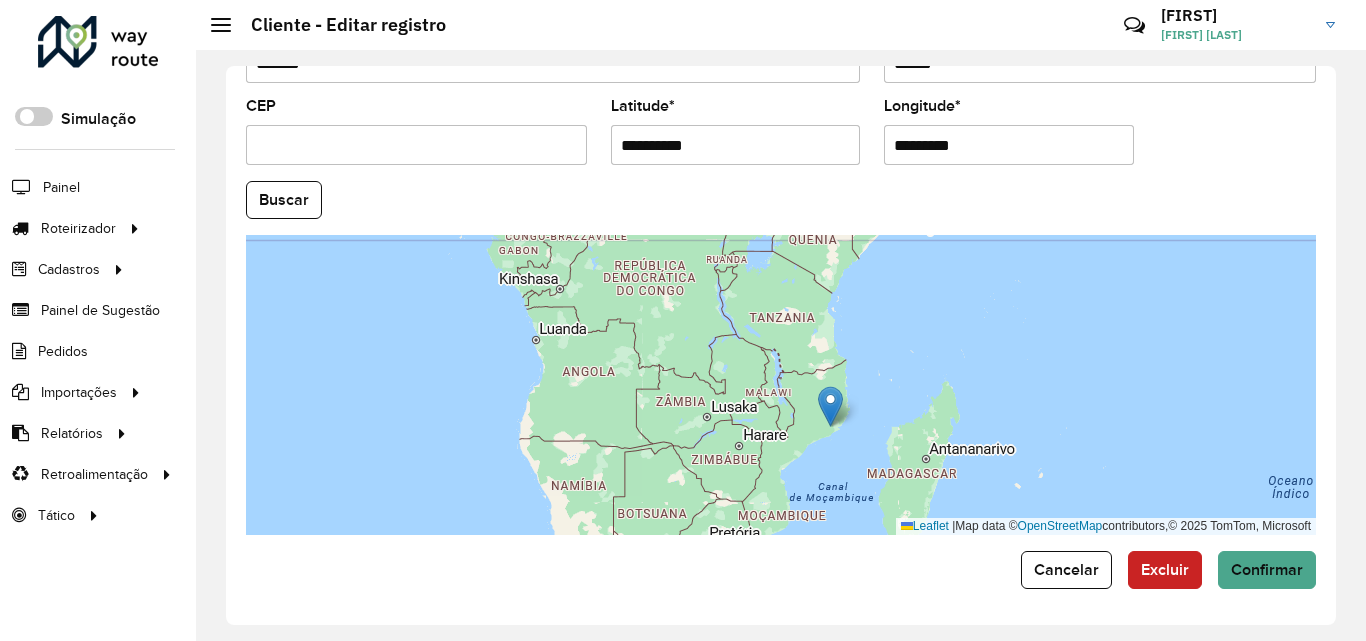 drag, startPoint x: 924, startPoint y: 458, endPoint x: 926, endPoint y: 313, distance: 145.0138 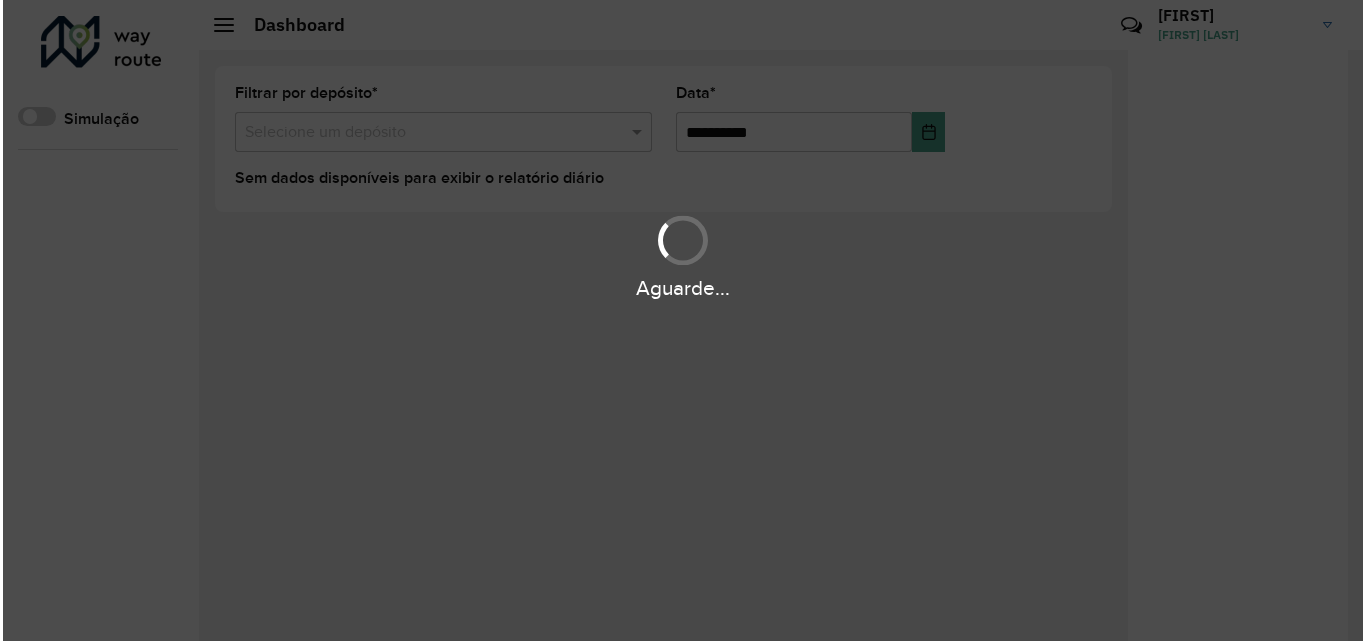 scroll, scrollTop: 0, scrollLeft: 0, axis: both 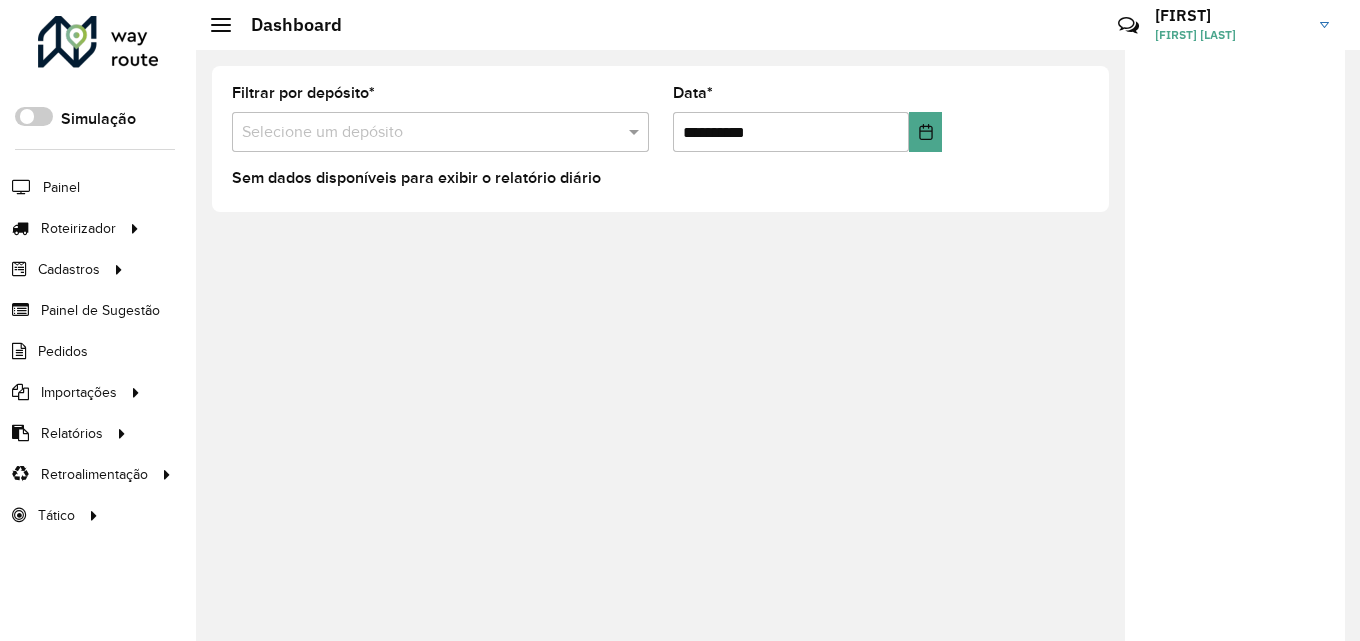 click on "Selecione um depósito" at bounding box center (440, 132) 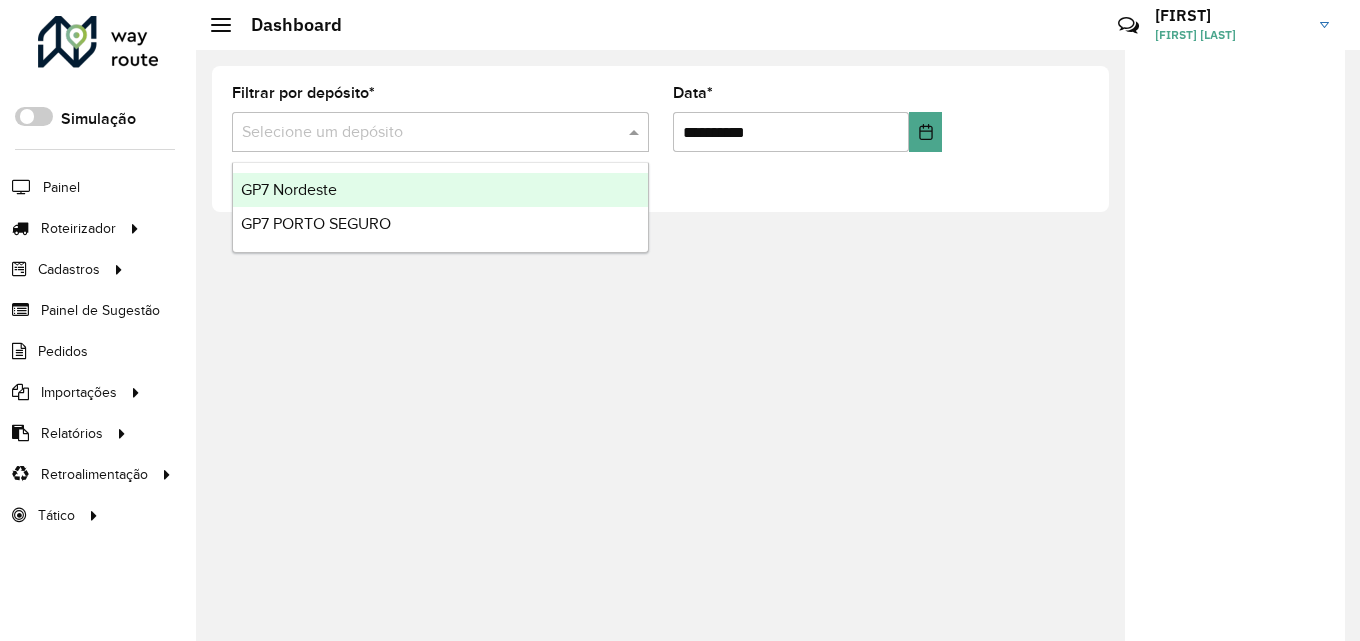 click on "GP7 Nordeste" at bounding box center (289, 189) 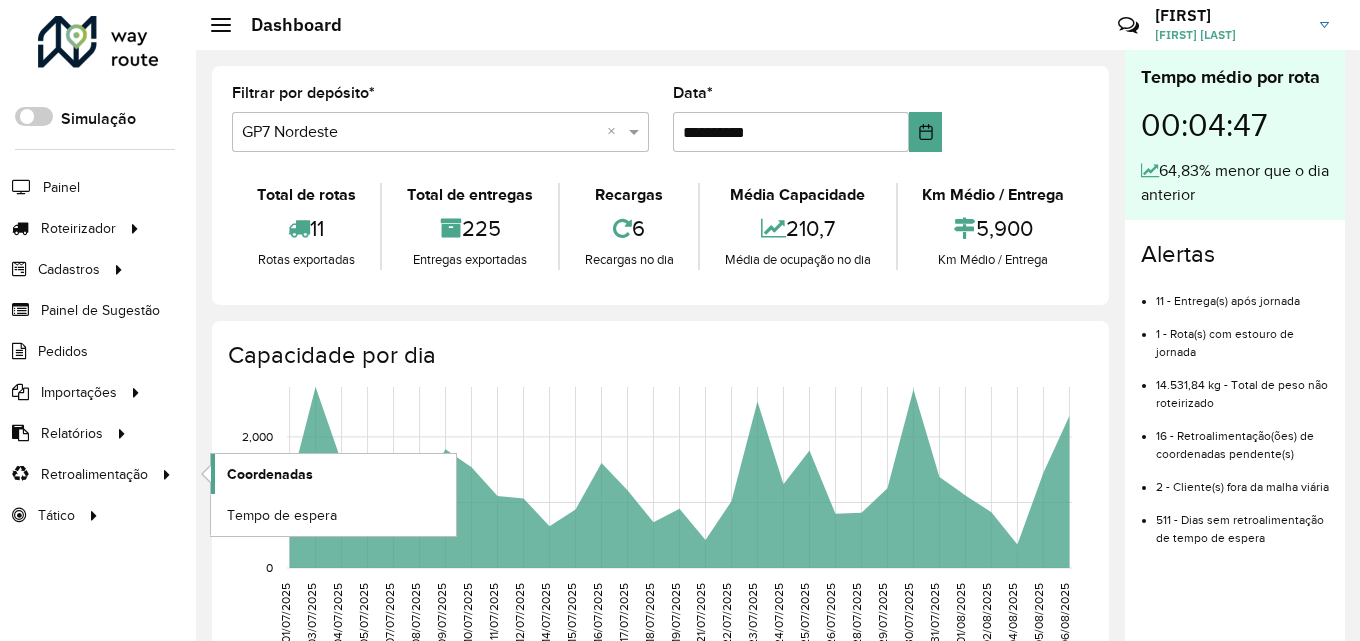 drag, startPoint x: 311, startPoint y: 461, endPoint x: 324, endPoint y: 466, distance: 13.928389 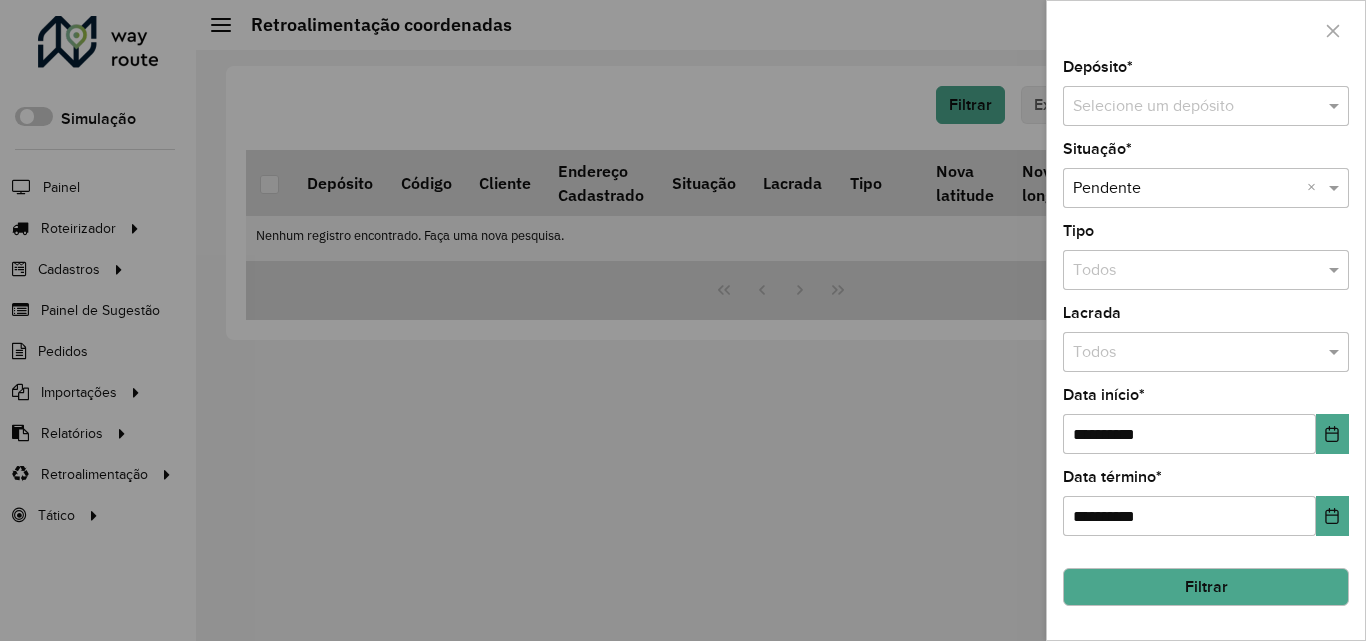 click at bounding box center (1186, 107) 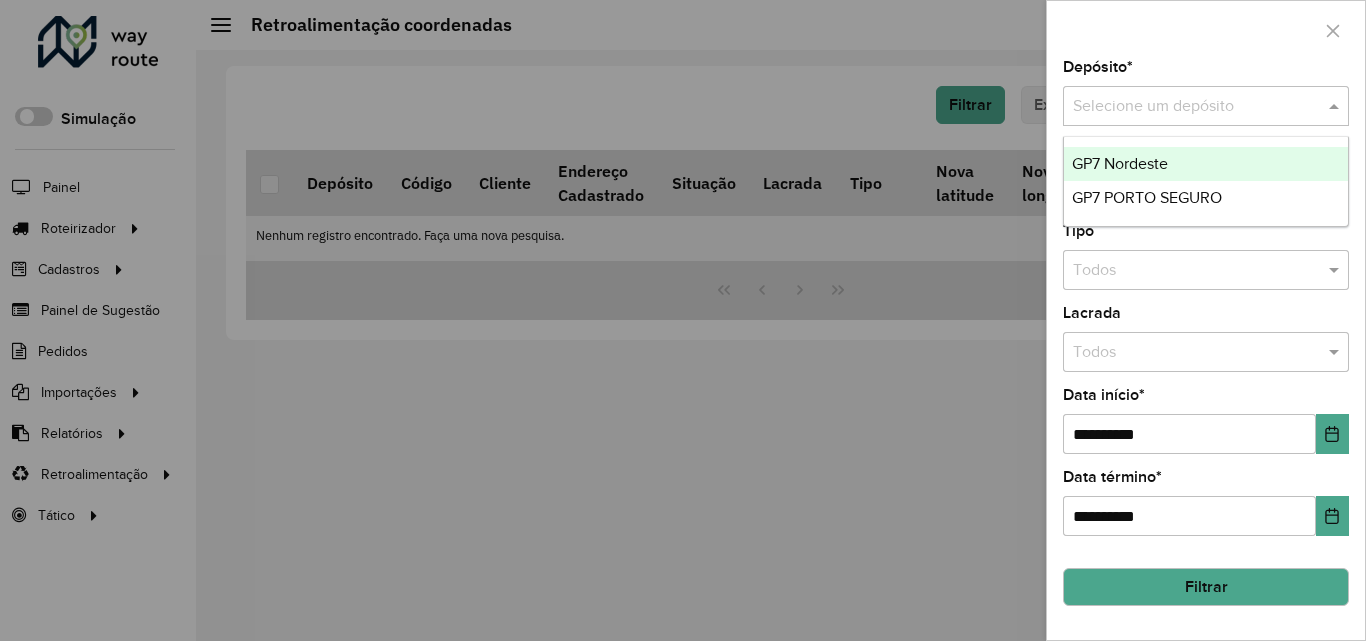 click on "GP7 Nordeste" at bounding box center [1120, 163] 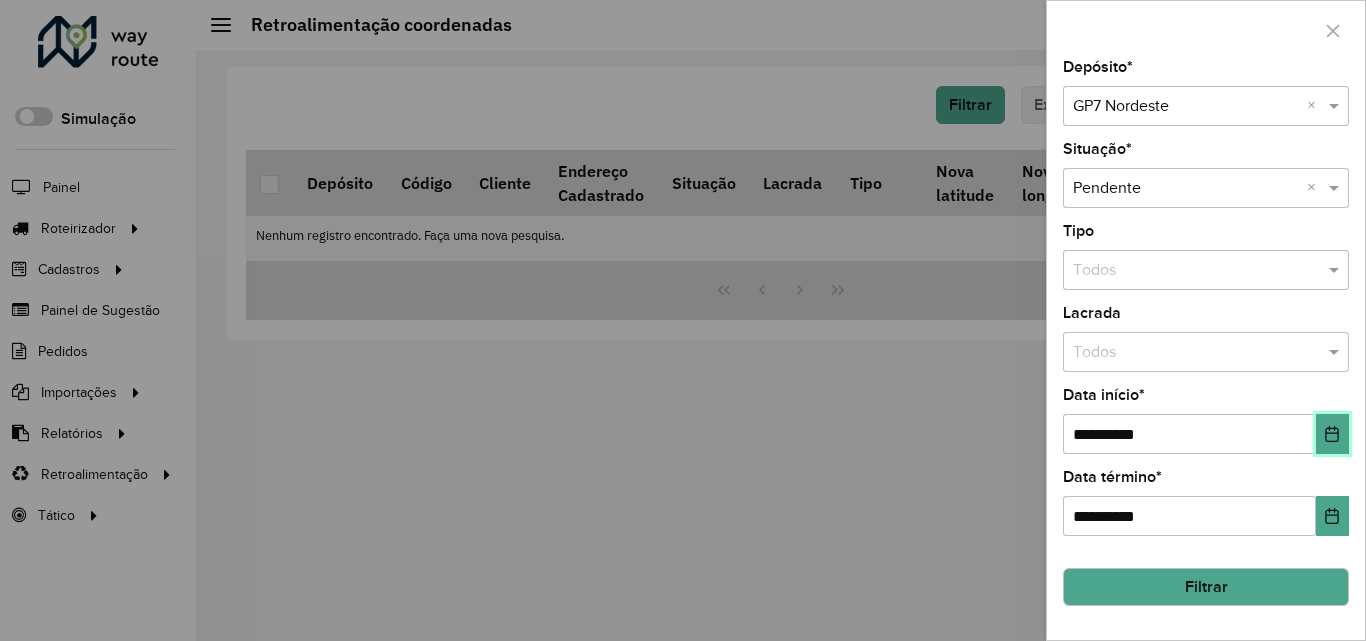 click 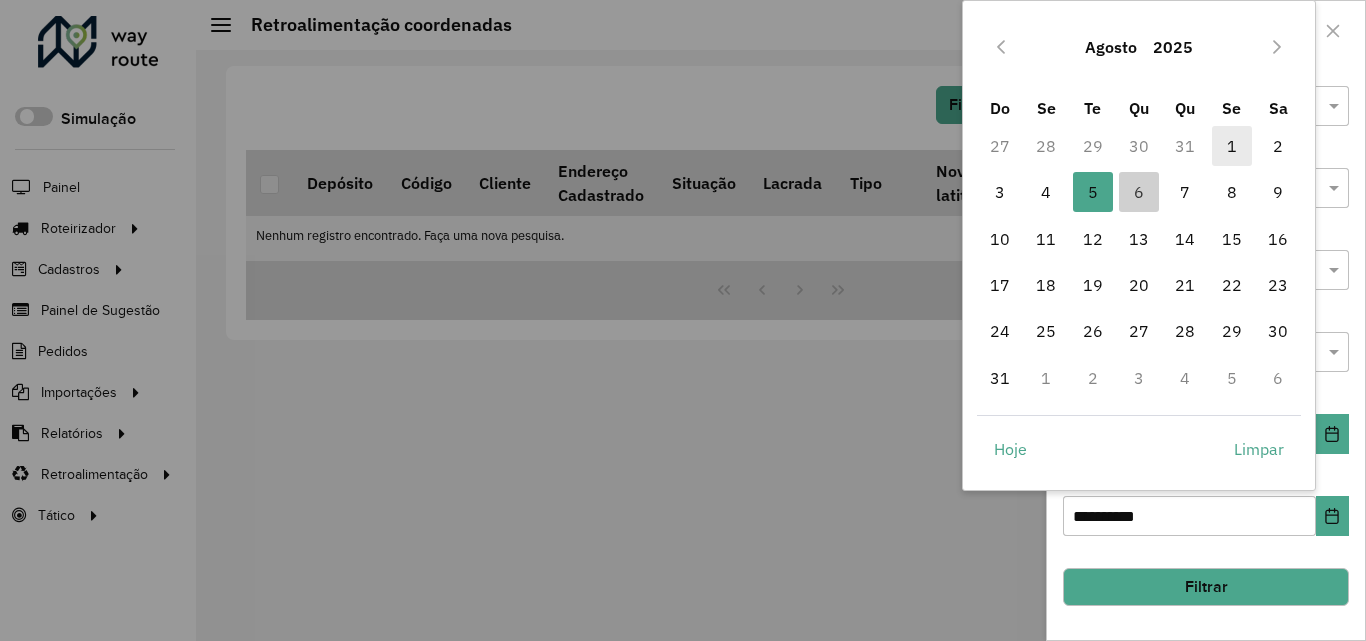 click on "1" at bounding box center (1232, 146) 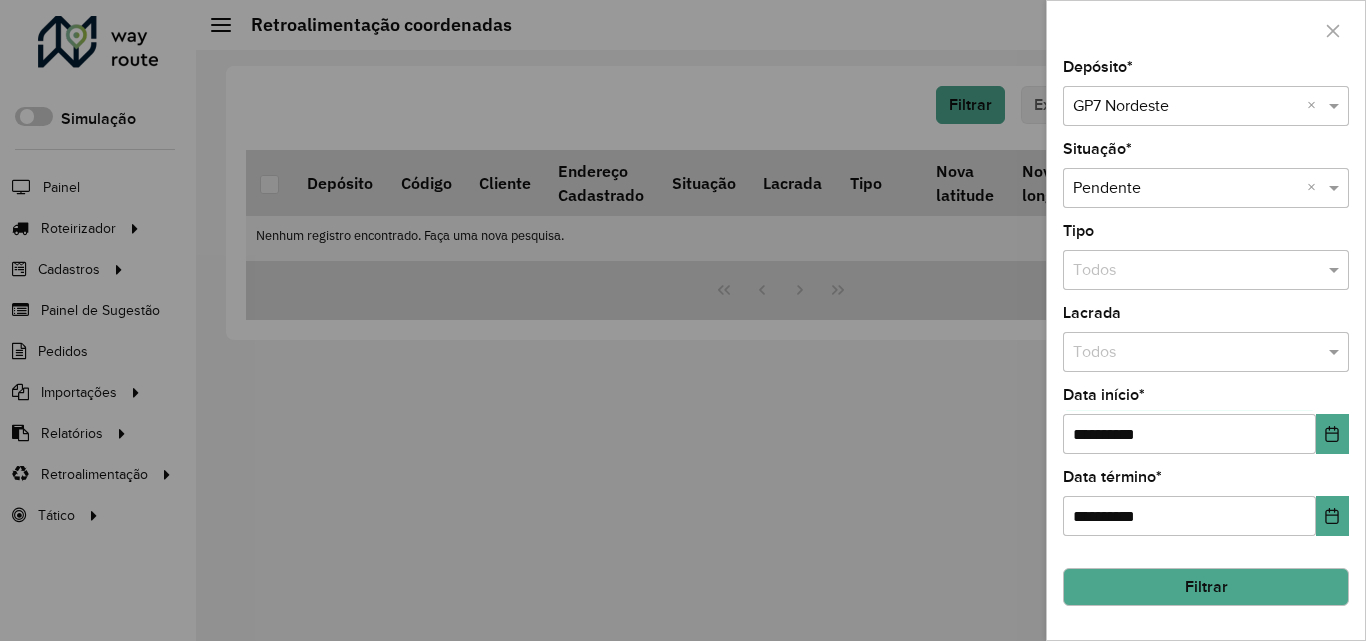 click on "Filtrar" 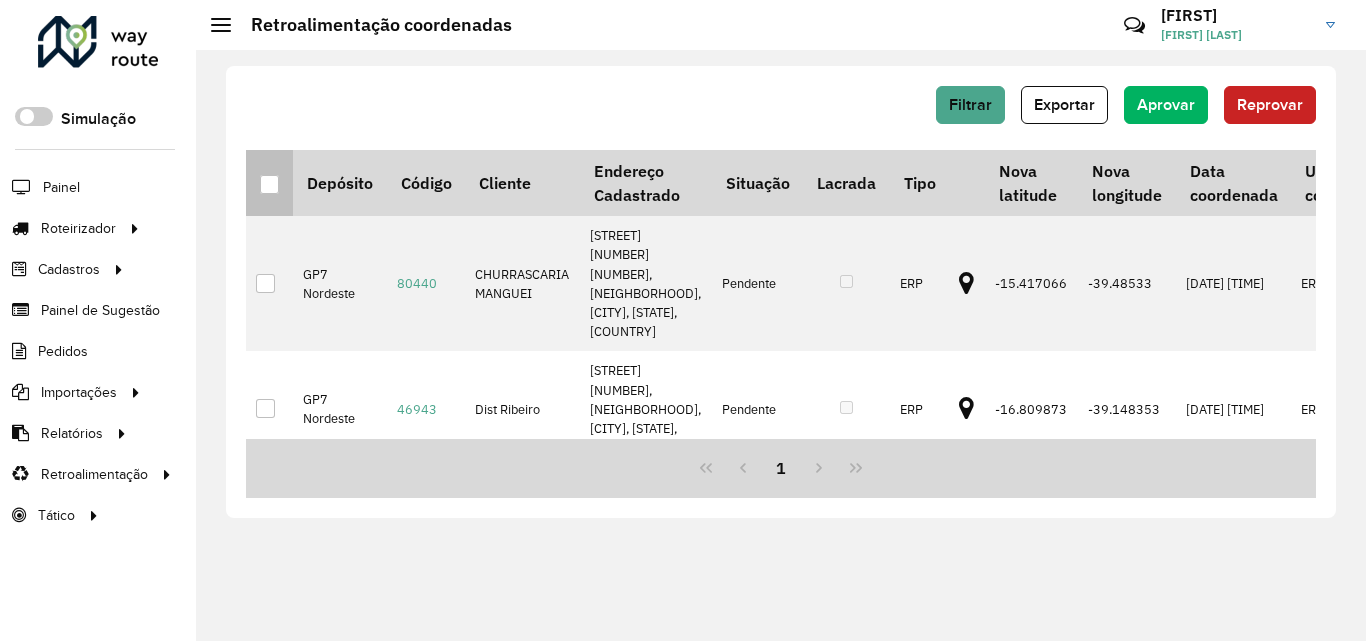 click at bounding box center (269, 184) 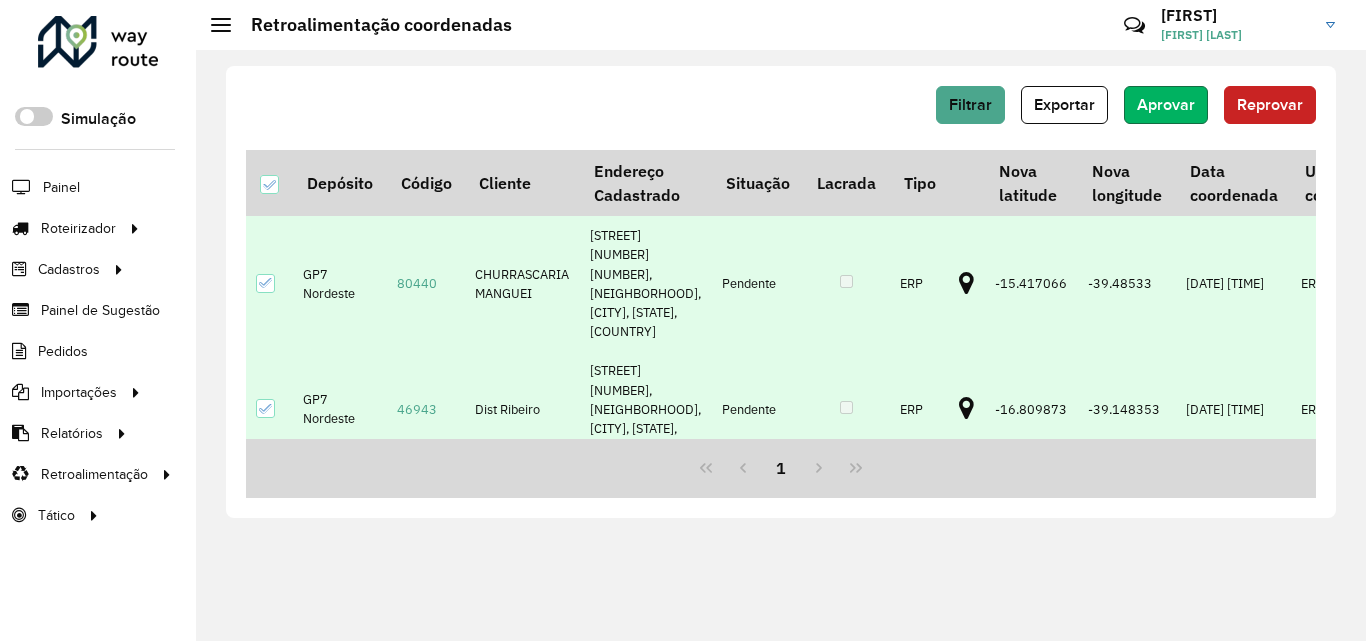 click on "Aprovar" 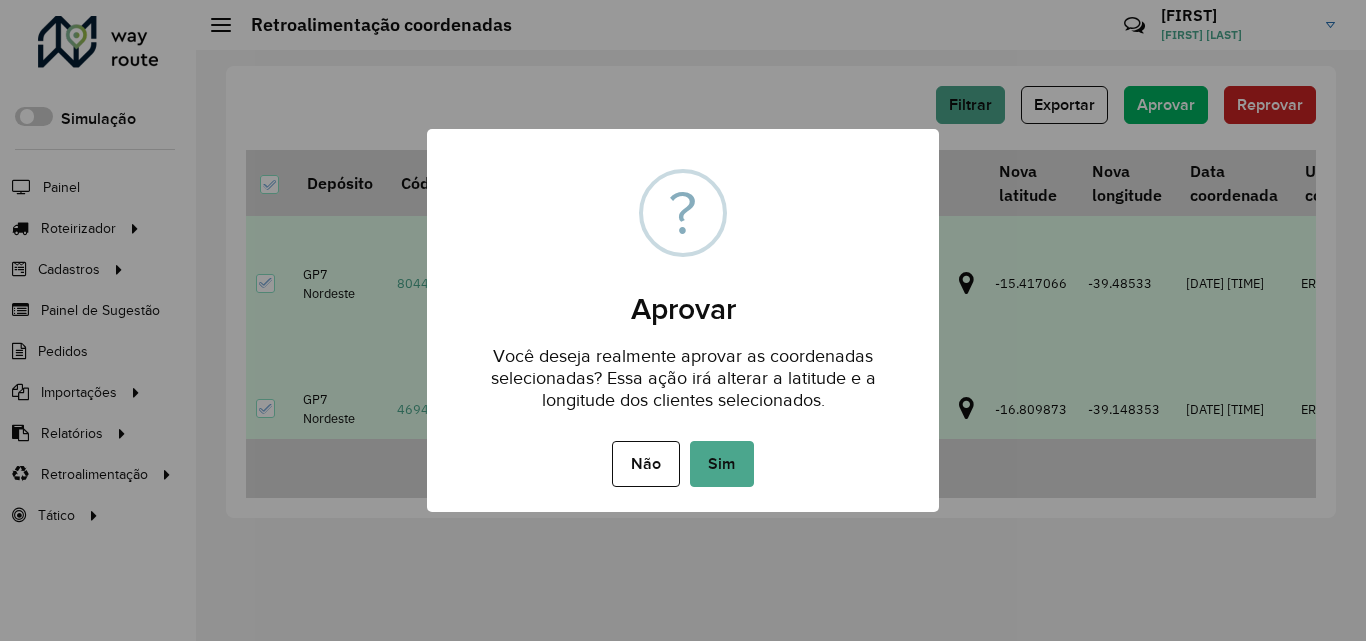 click on "Sim" at bounding box center (722, 464) 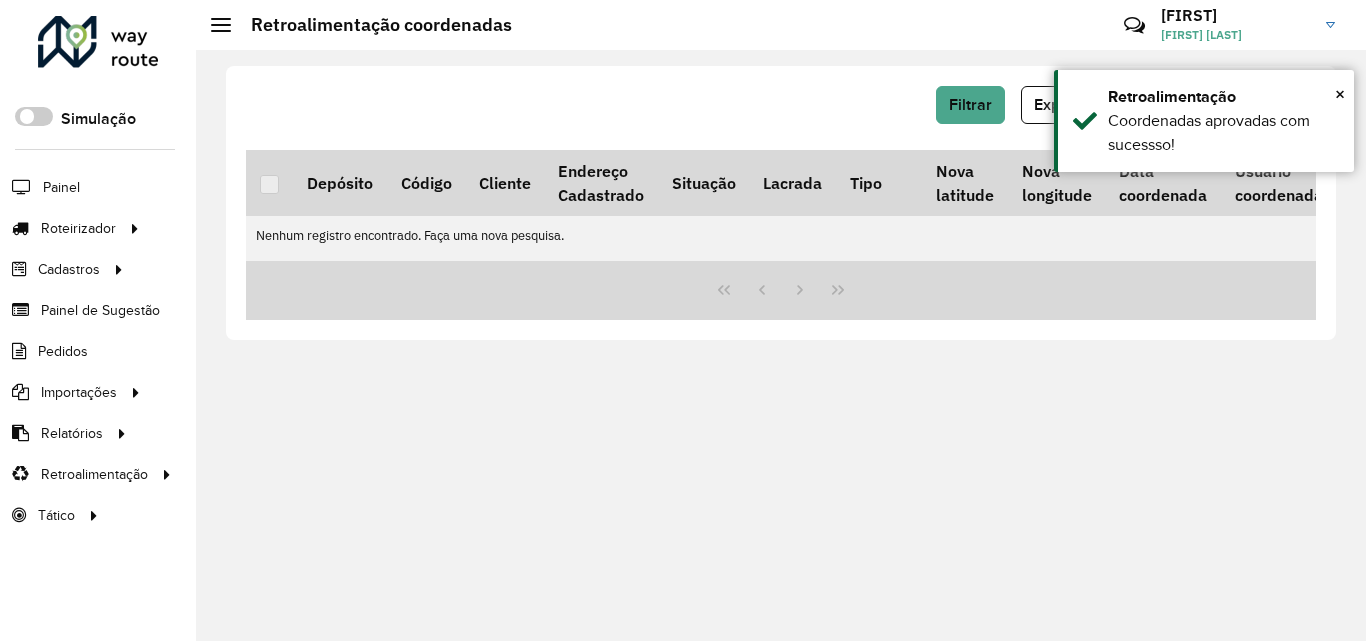 click 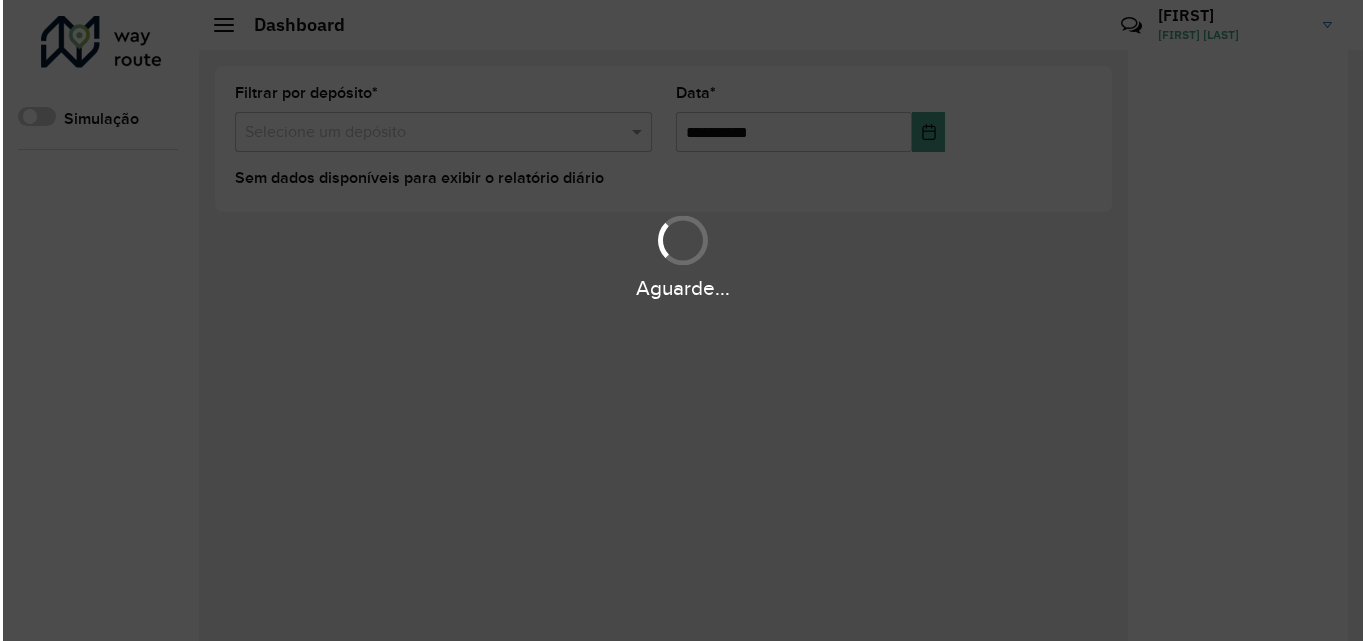 scroll, scrollTop: 0, scrollLeft: 0, axis: both 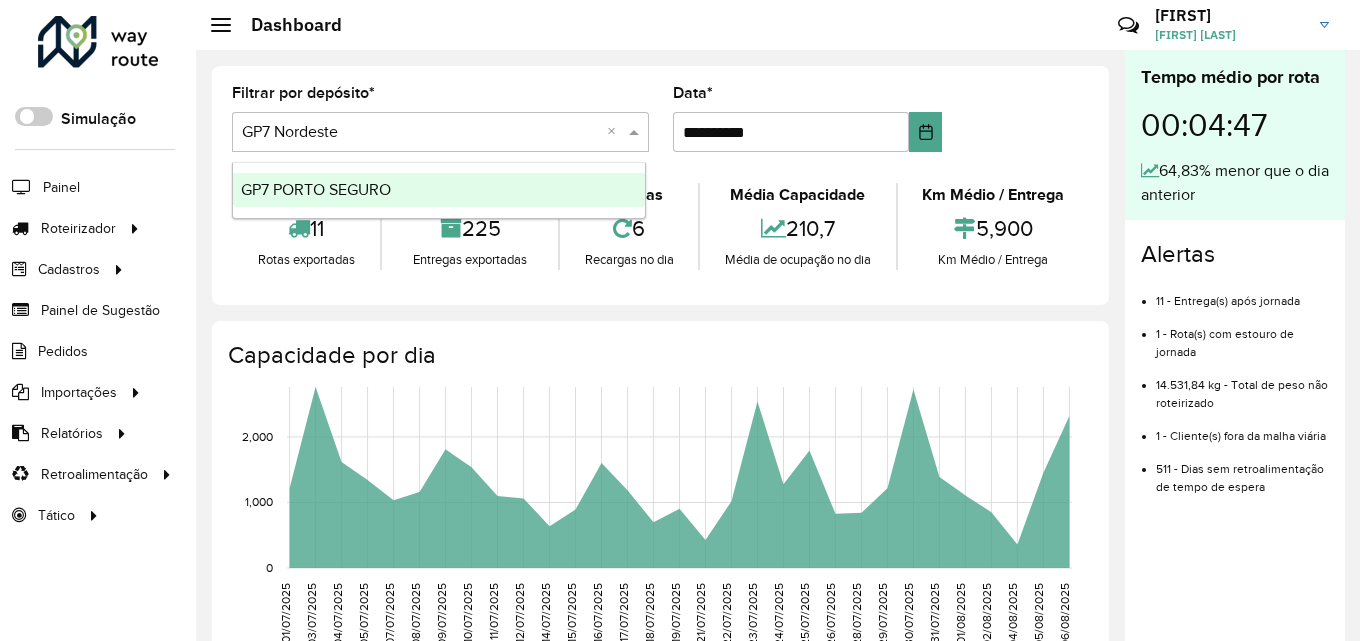 click at bounding box center [420, 133] 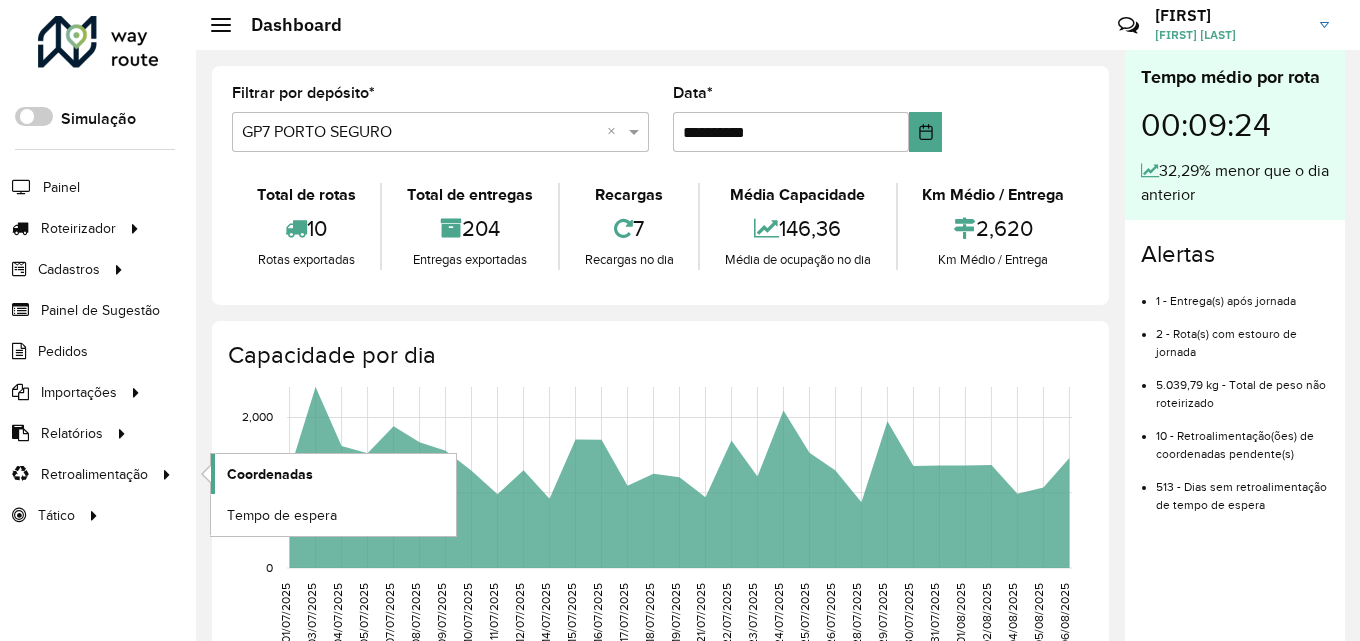 click on "Coordenadas" 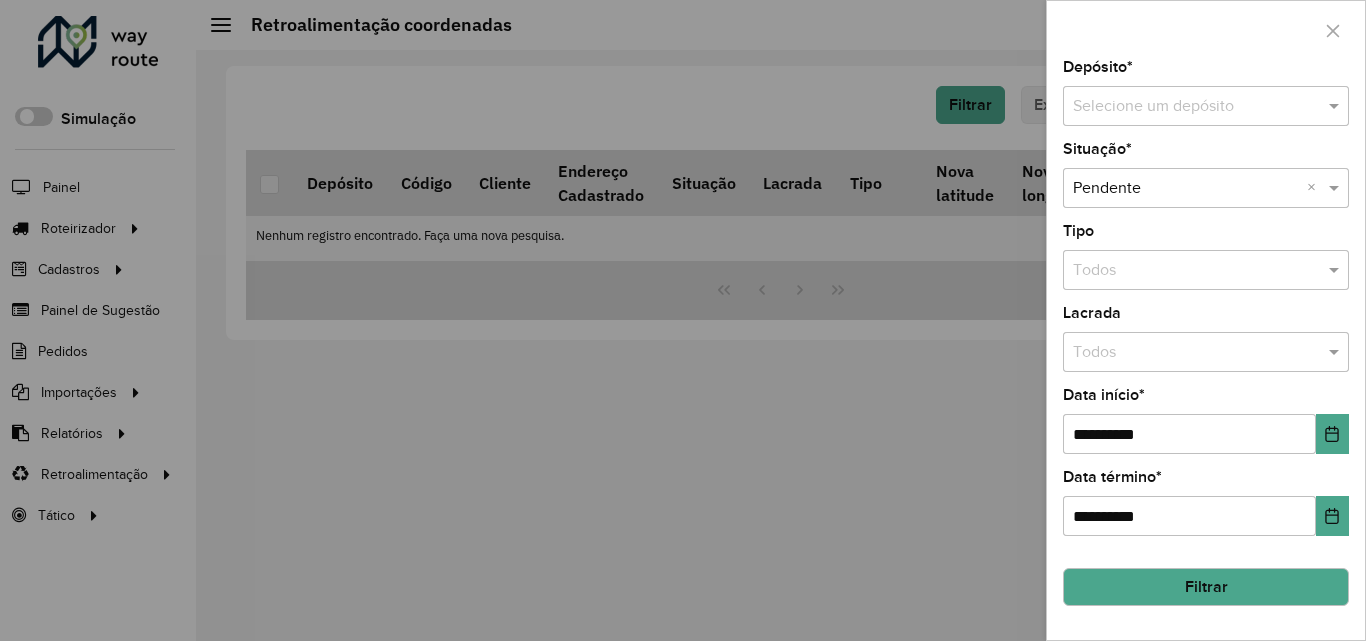 click at bounding box center [1186, 107] 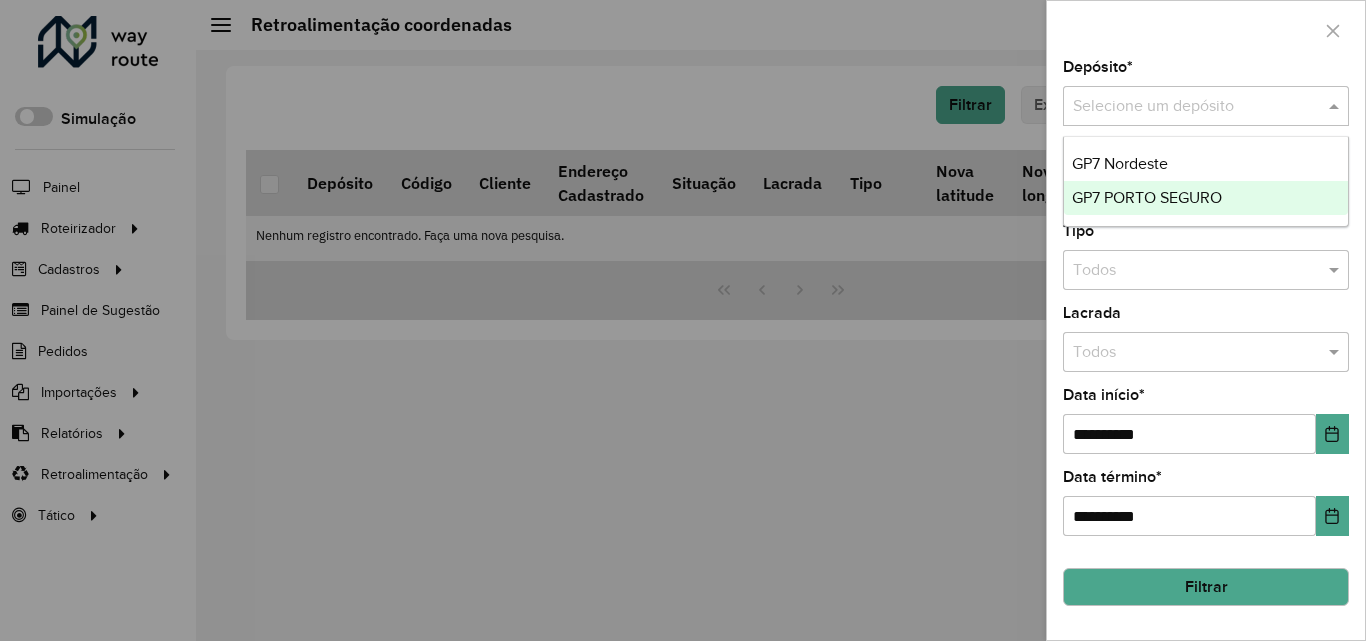 click on "GP7 PORTO SEGURO" at bounding box center (1147, 197) 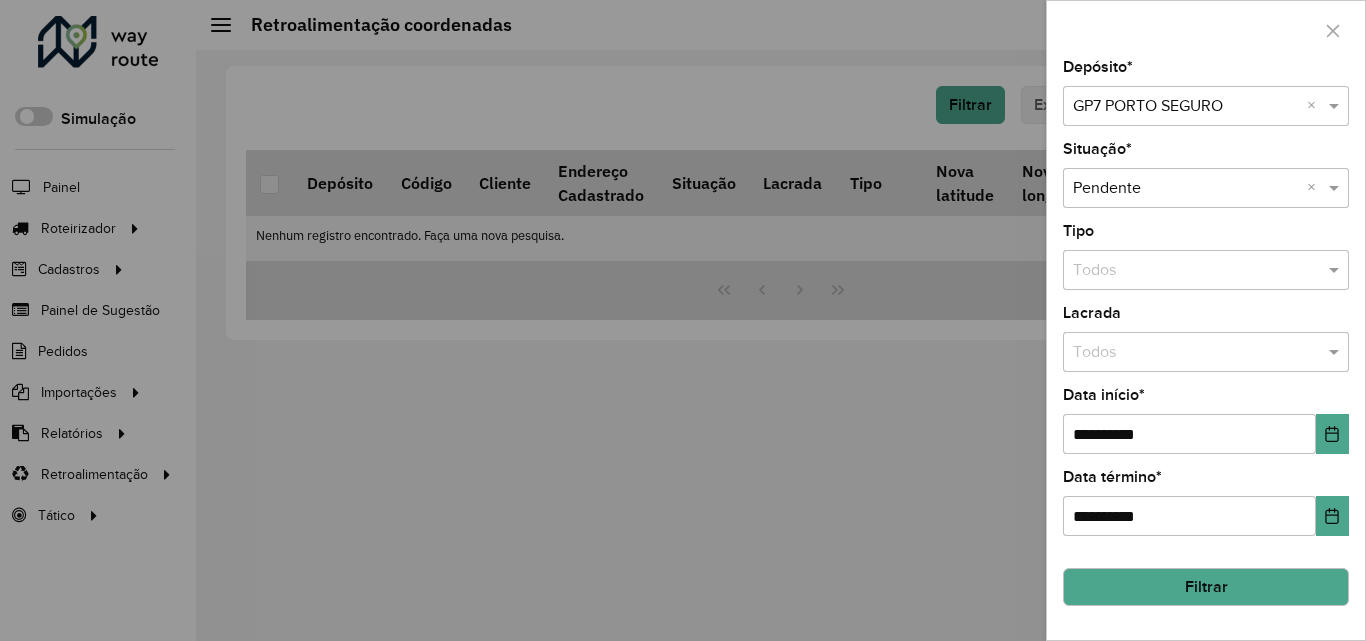 click at bounding box center [1186, 189] 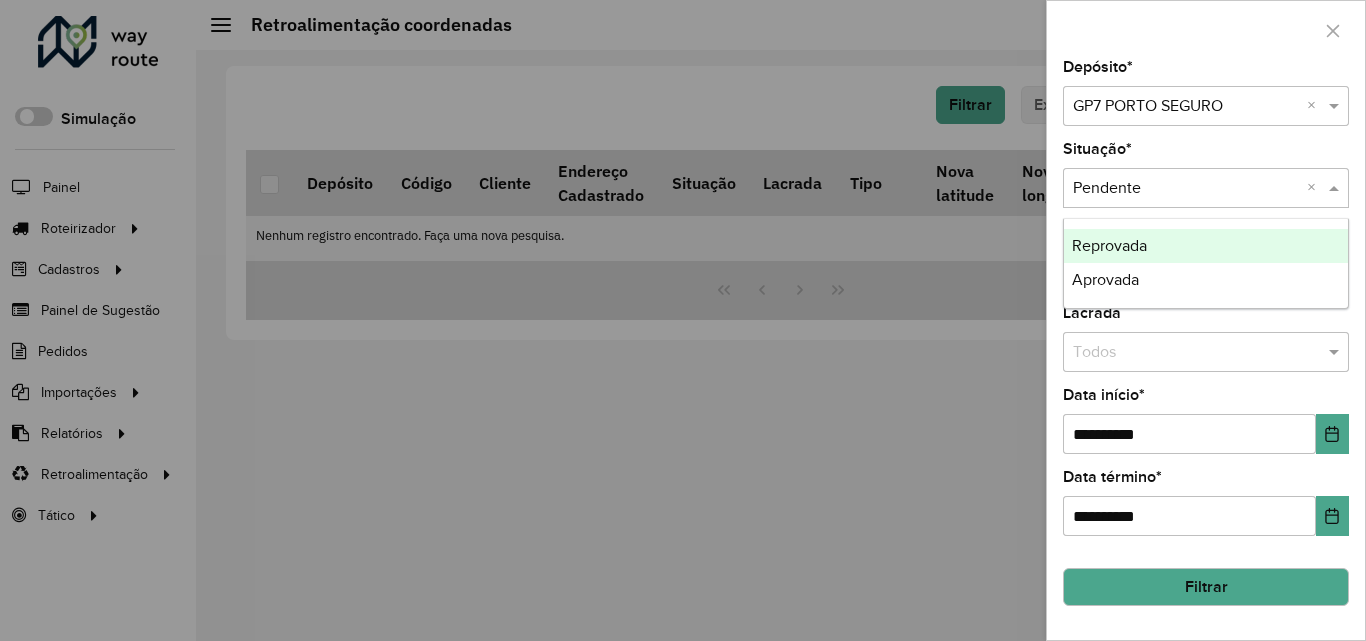 click at bounding box center (1186, 189) 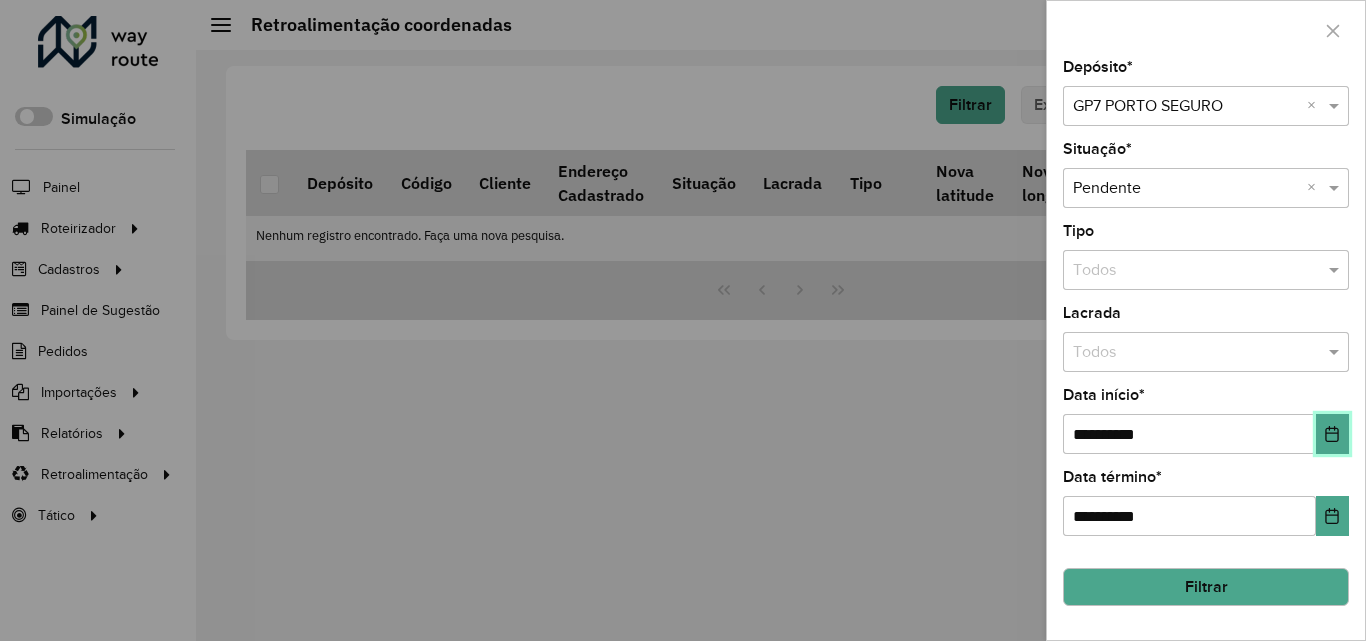 click at bounding box center (1332, 434) 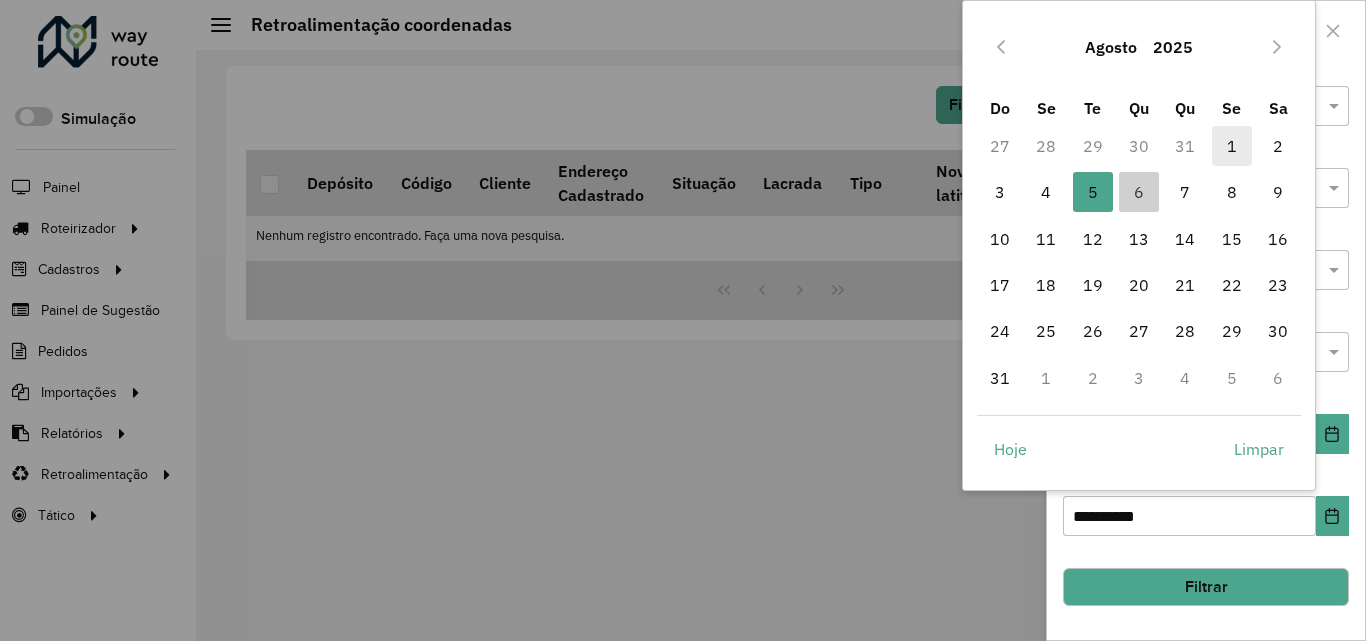 click on "1" at bounding box center (1232, 146) 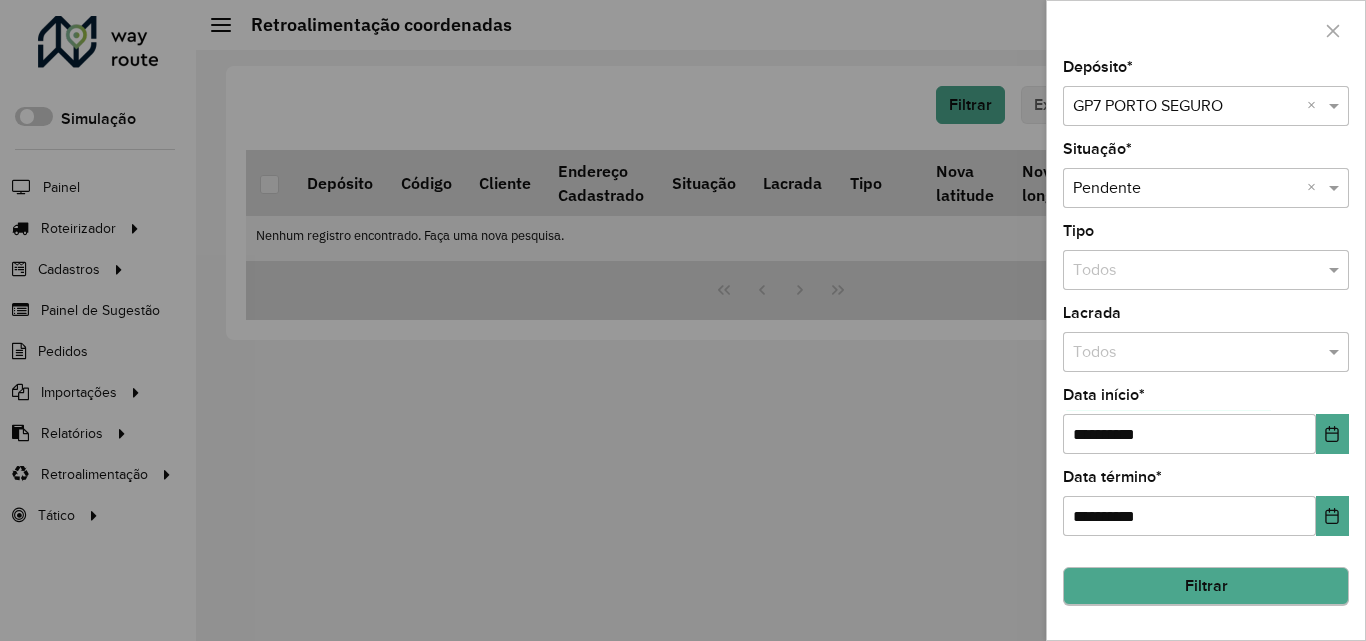 drag, startPoint x: 1242, startPoint y: 558, endPoint x: 1252, endPoint y: 578, distance: 22.36068 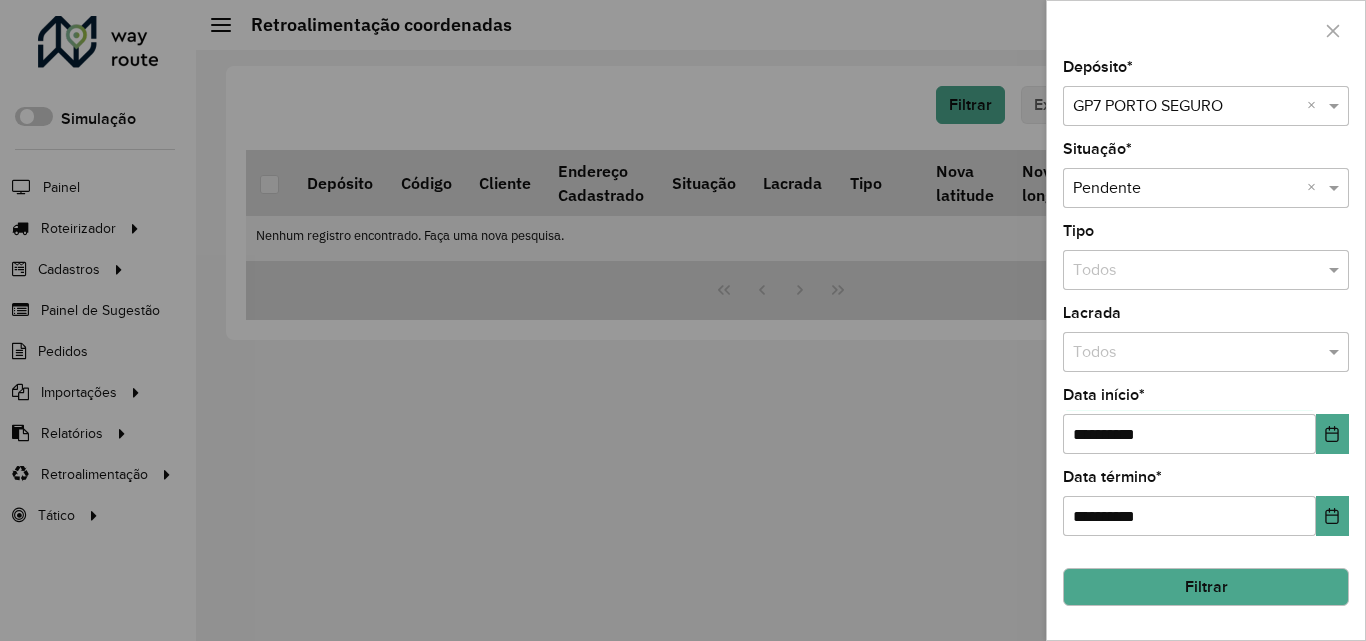 click on "Filtrar" 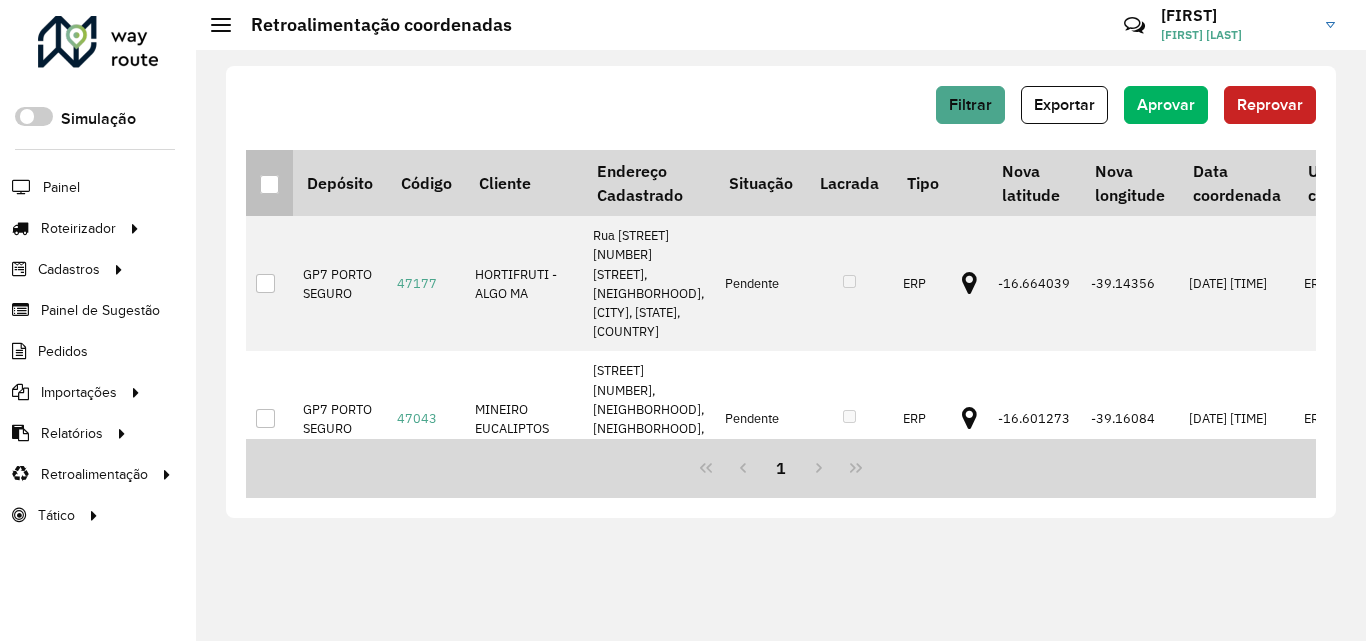 click at bounding box center [269, 184] 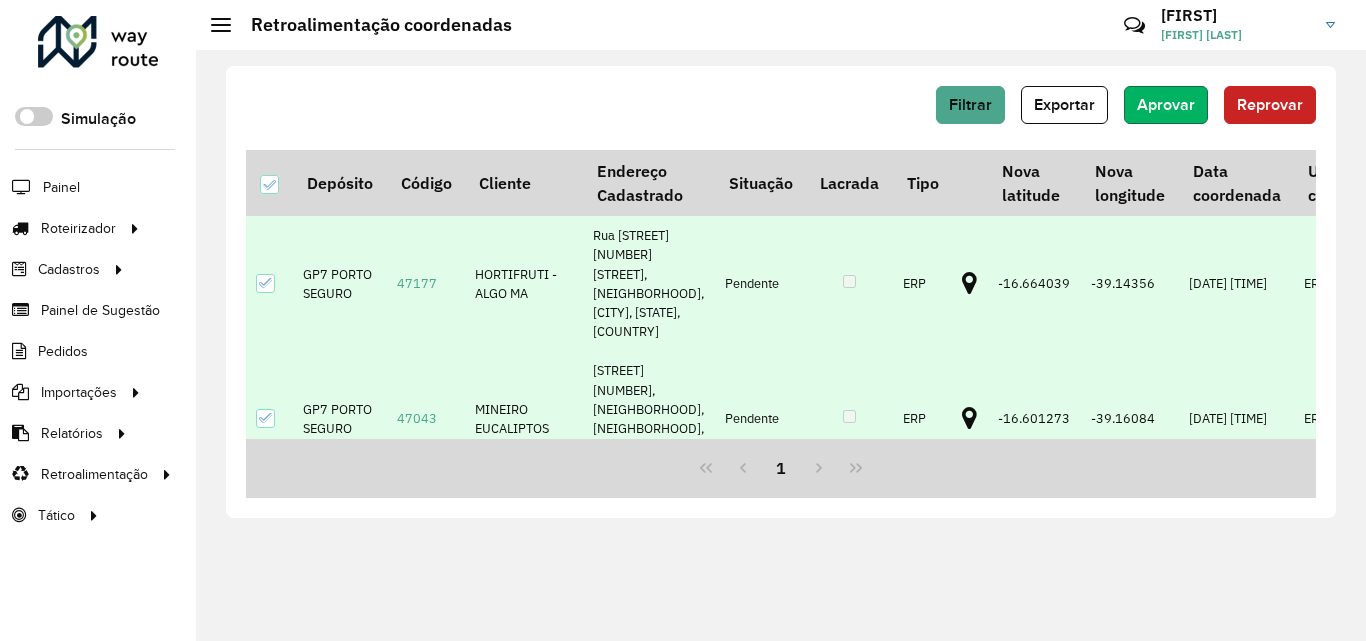 click on "Aprovar" 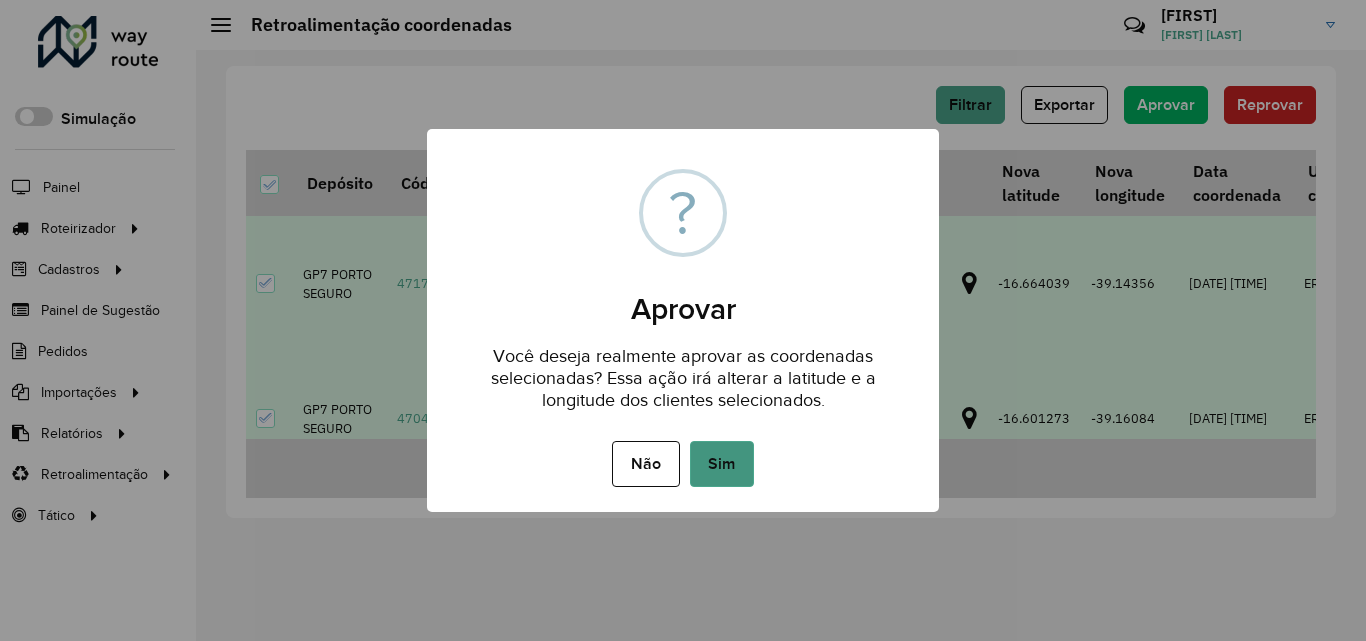 click on "Sim" at bounding box center [722, 464] 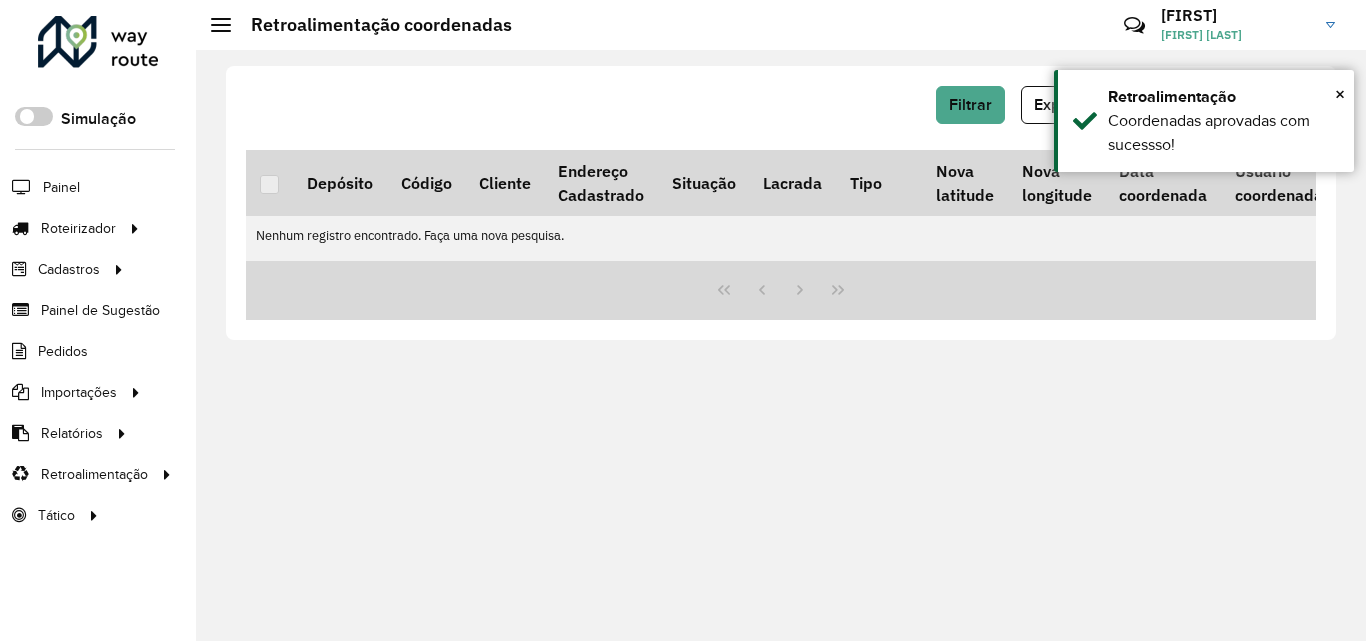 click 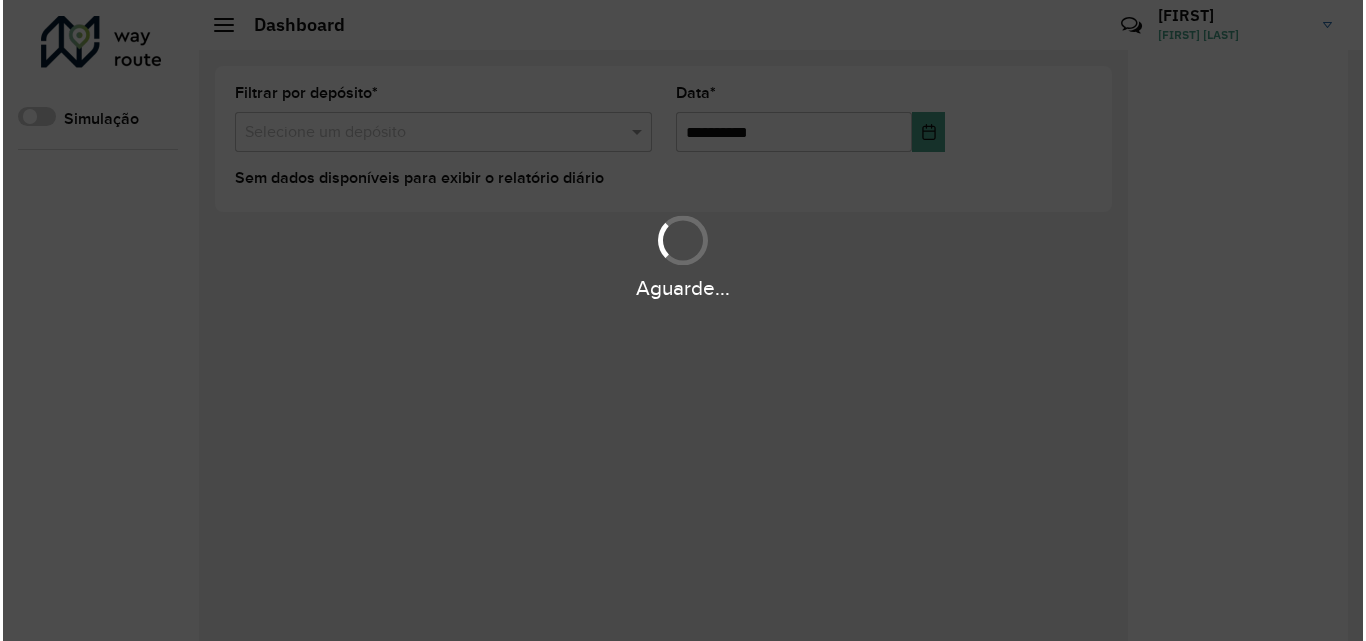 scroll, scrollTop: 0, scrollLeft: 0, axis: both 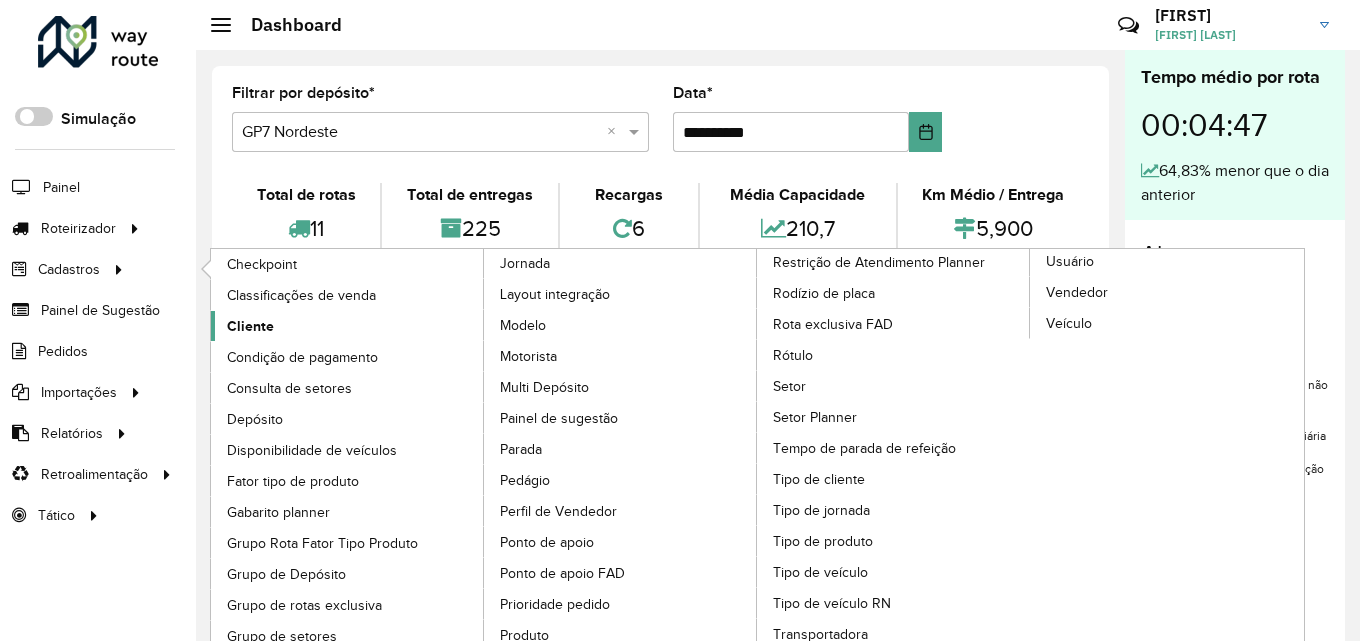 drag, startPoint x: 255, startPoint y: 312, endPoint x: 278, endPoint y: 324, distance: 25.942244 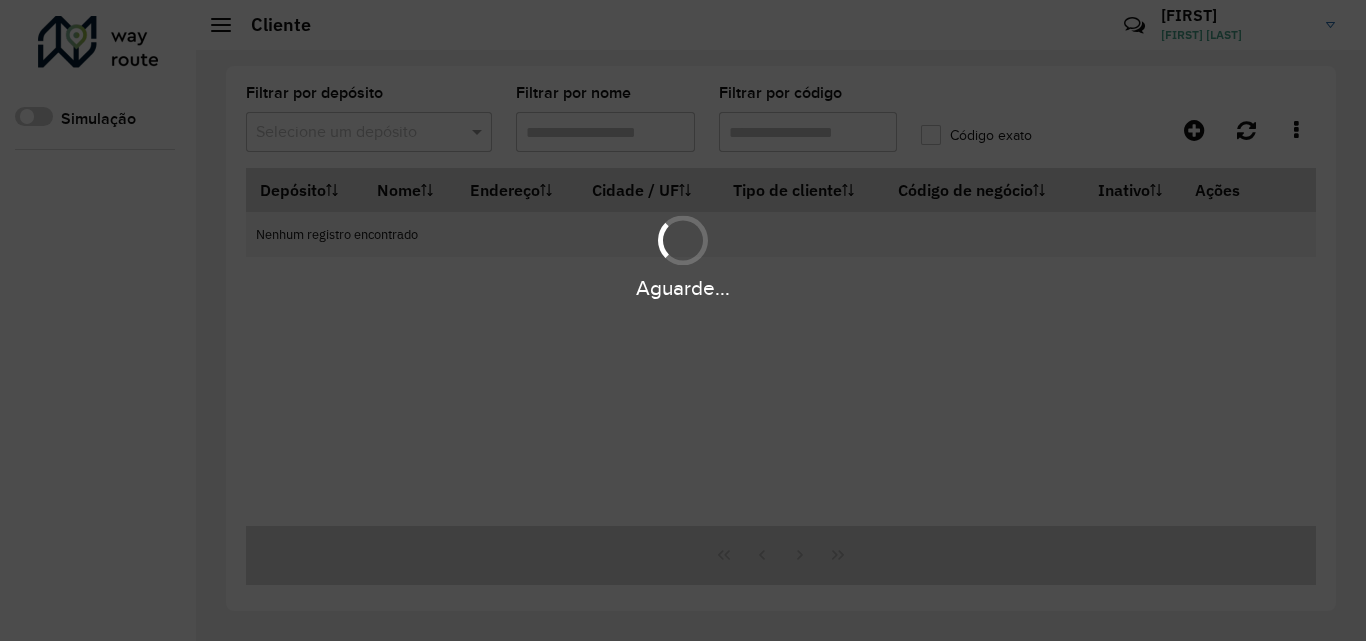 type on "*****" 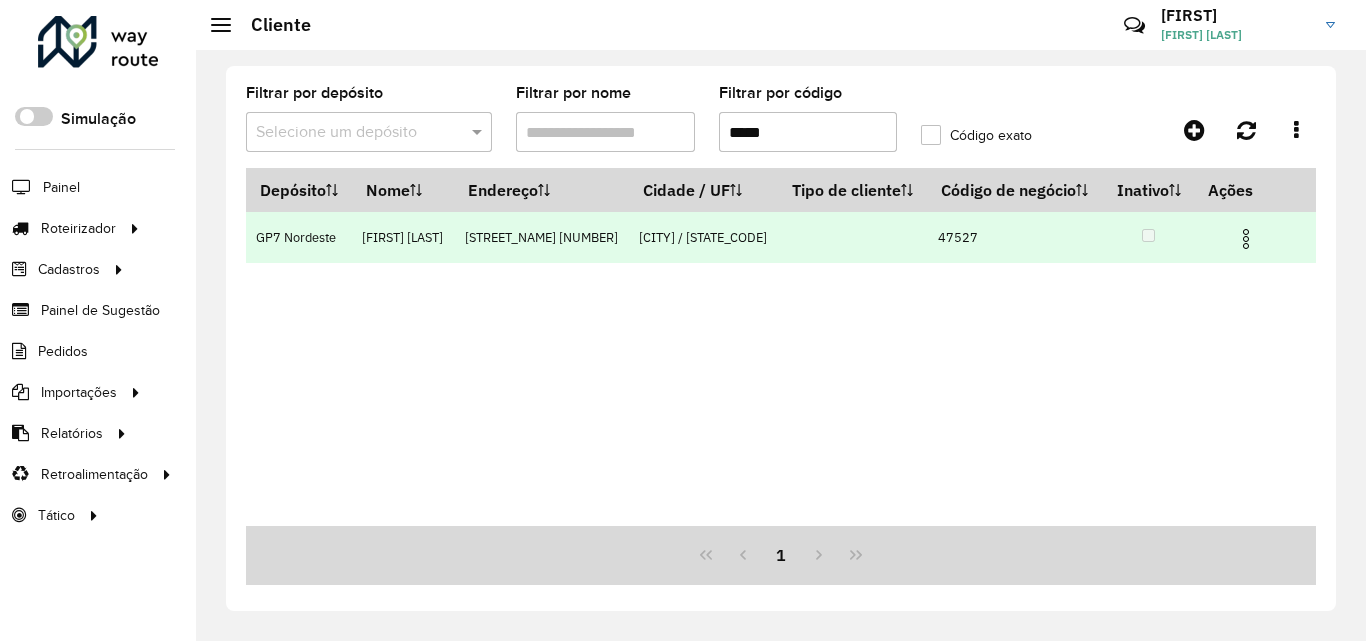 click at bounding box center [1246, 239] 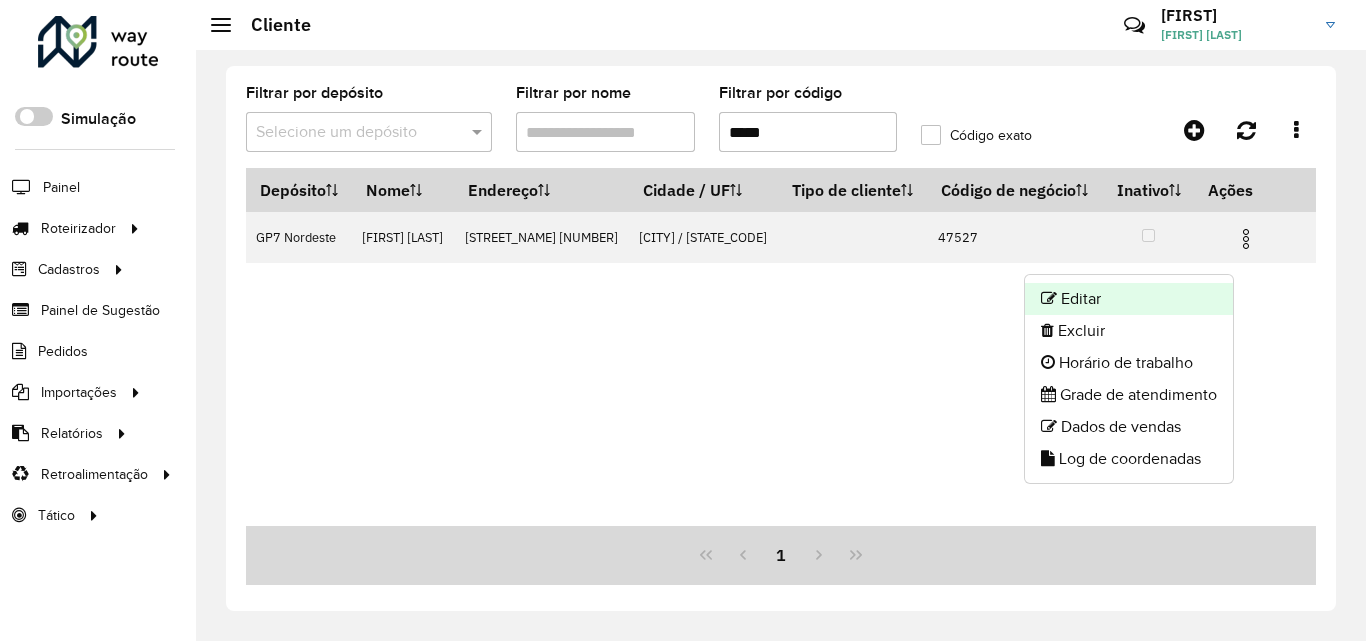 click on "Editar" 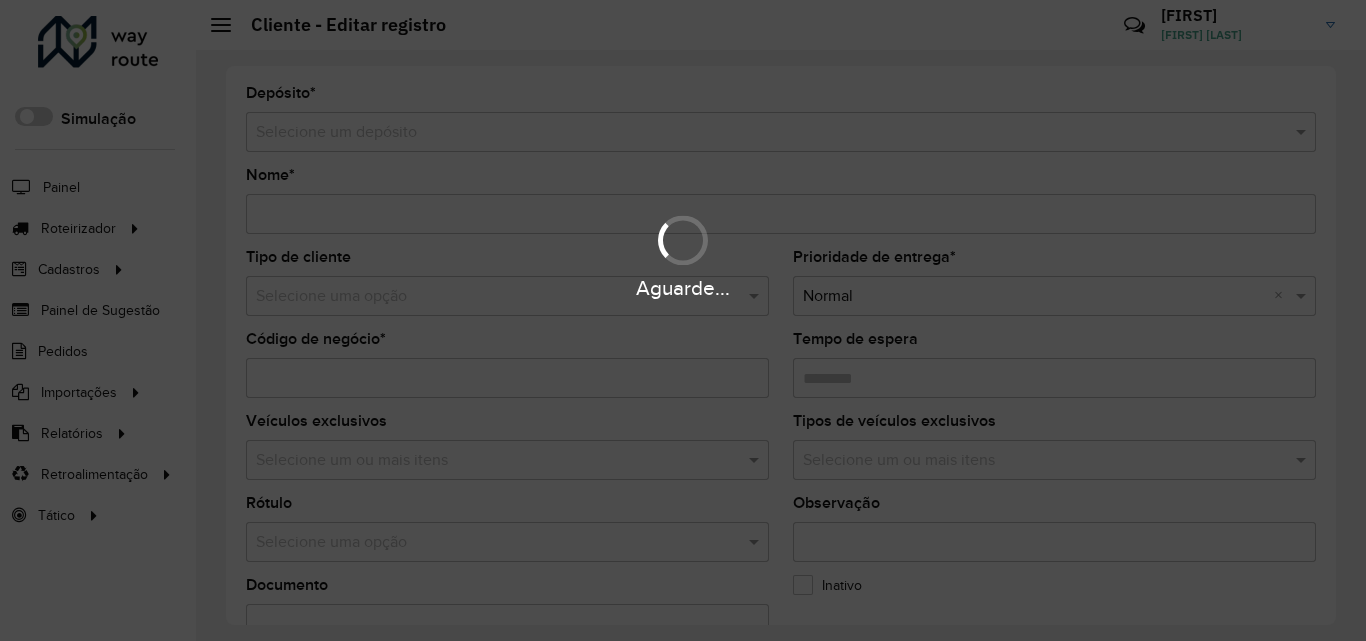 type on "**********" 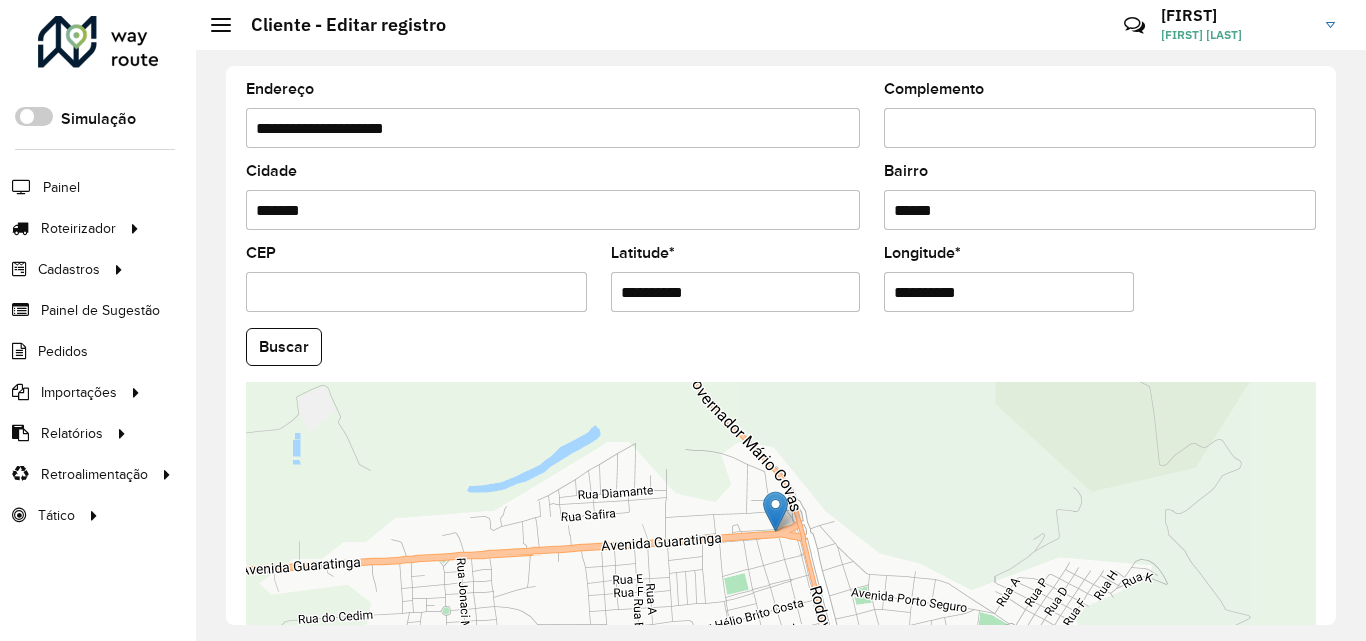 scroll, scrollTop: 847, scrollLeft: 0, axis: vertical 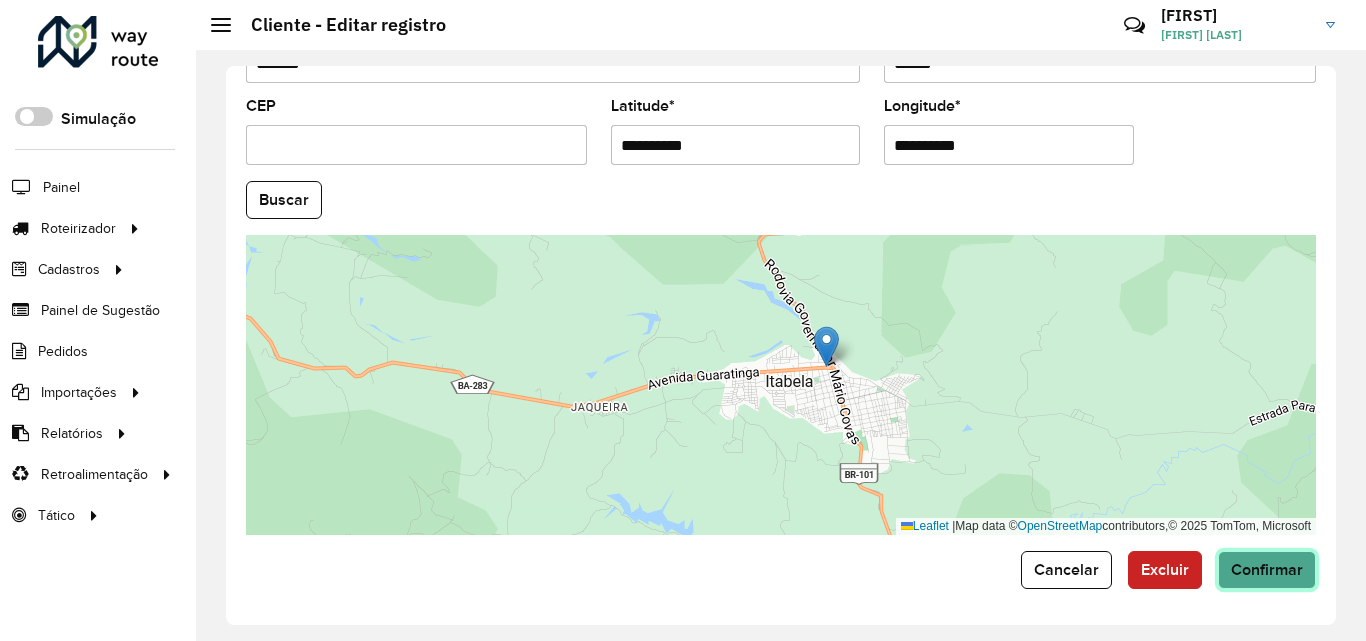 click on "Confirmar" 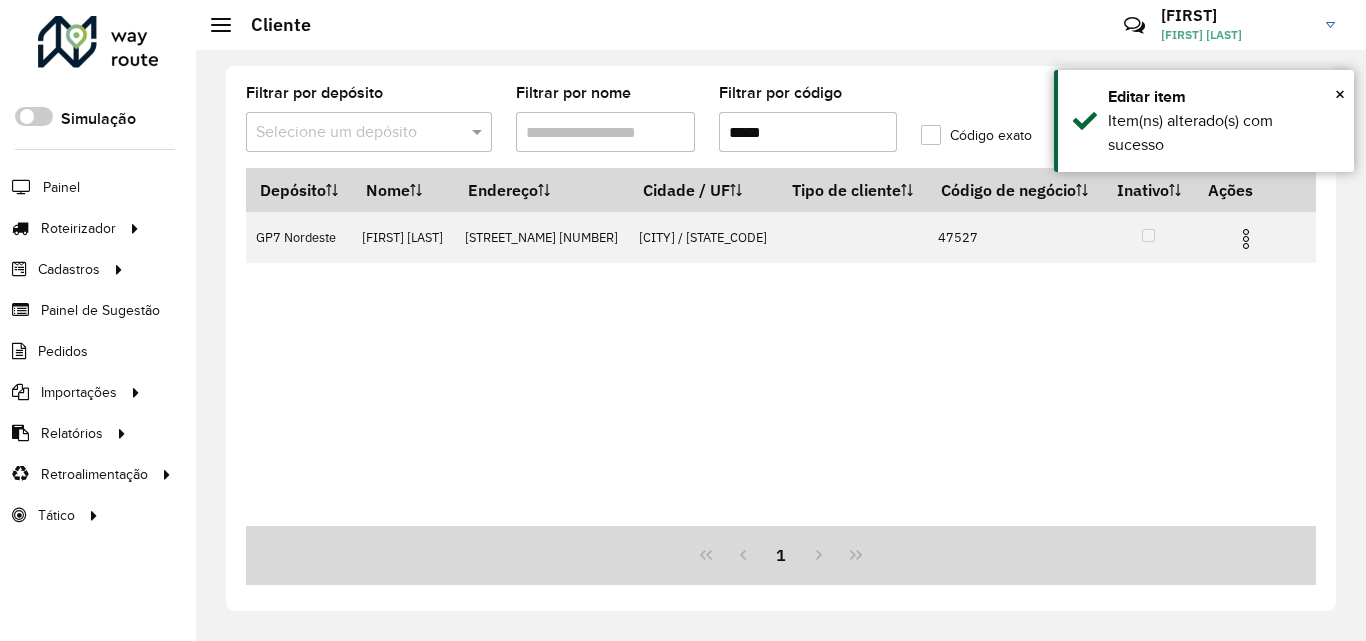 click on "*****" at bounding box center [808, 132] 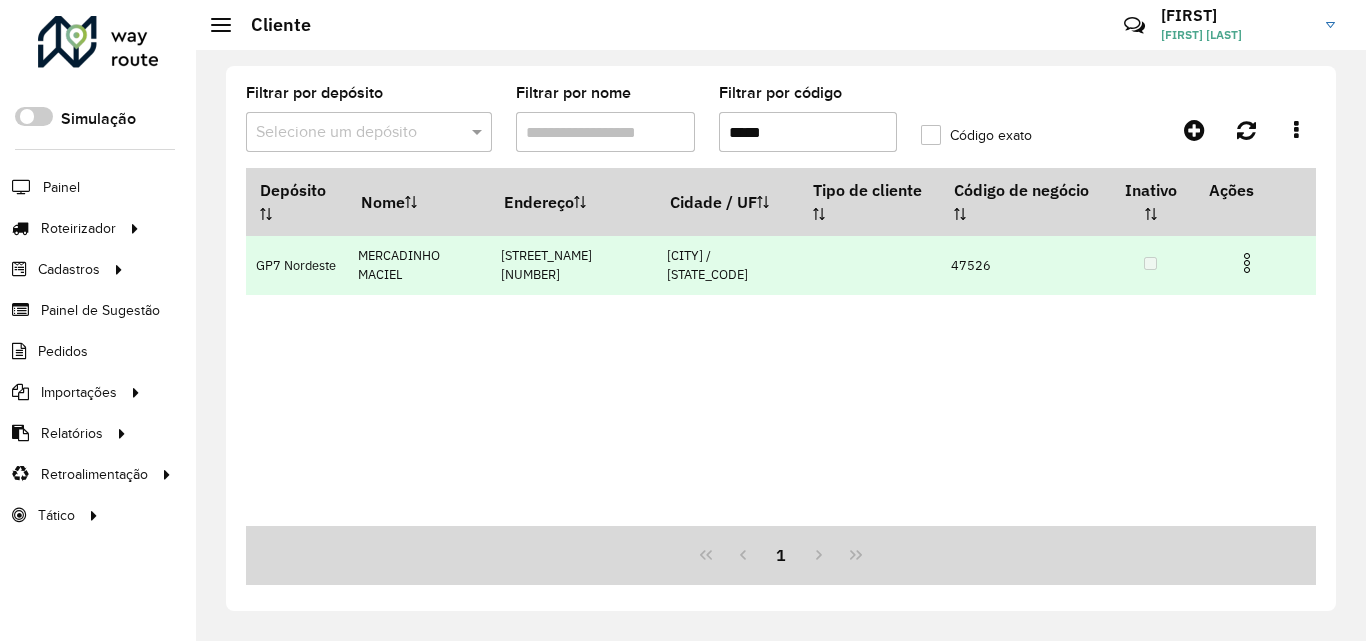 type on "*****" 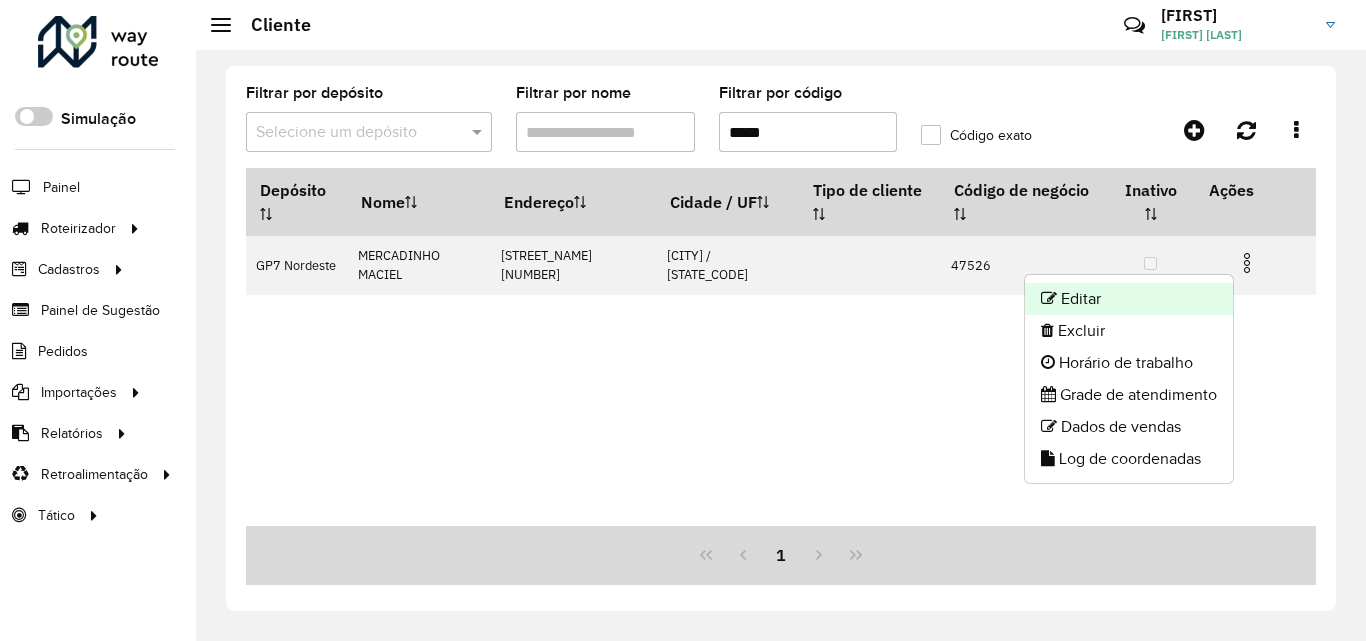 click on "Editar" 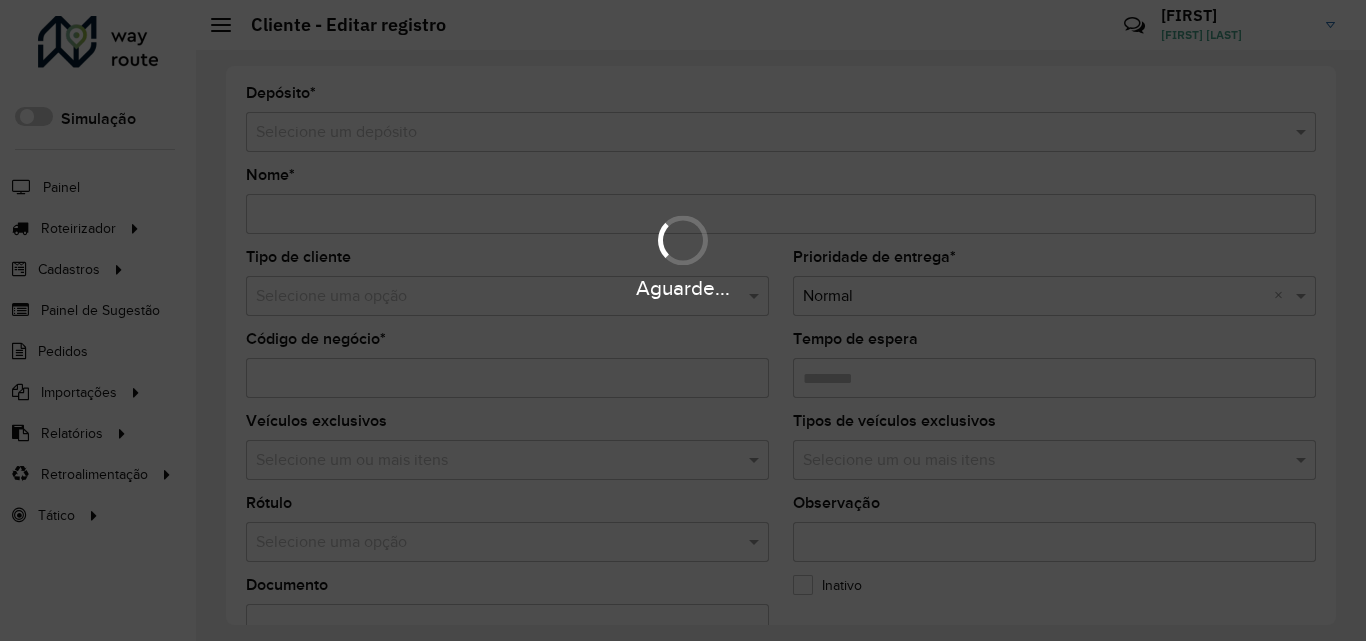 type on "**********" 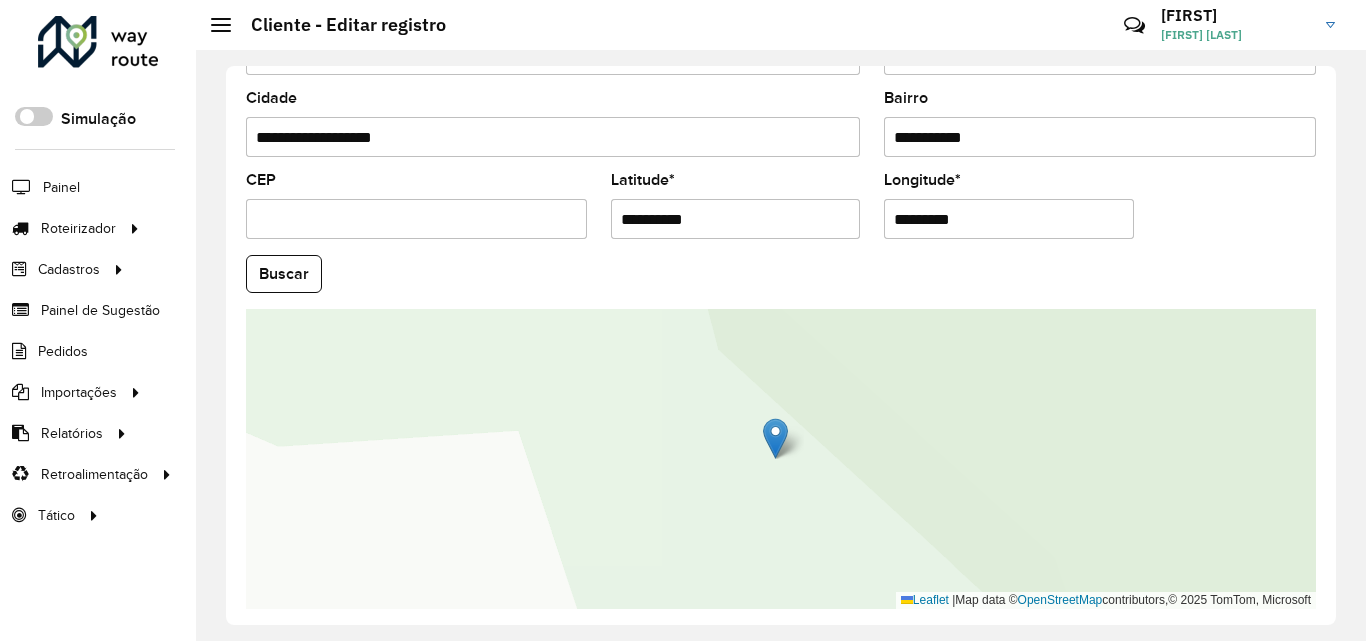 scroll, scrollTop: 847, scrollLeft: 0, axis: vertical 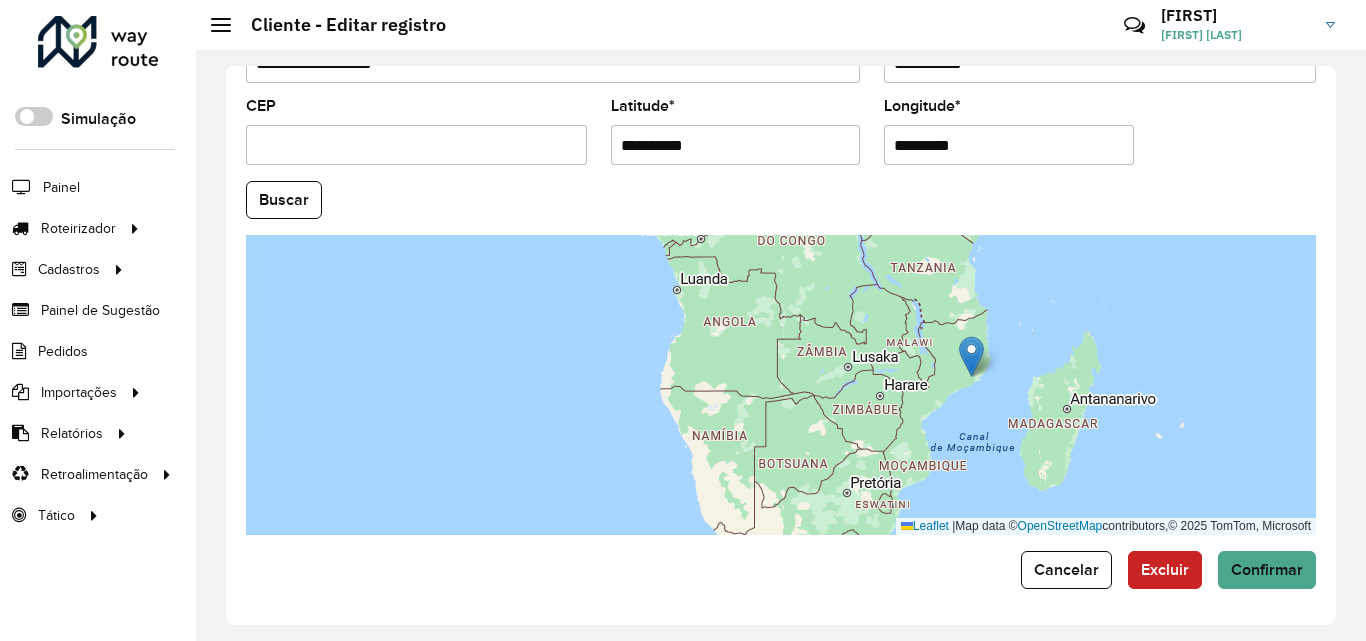 drag, startPoint x: 627, startPoint y: 384, endPoint x: 884, endPoint y: 406, distance: 257.9399 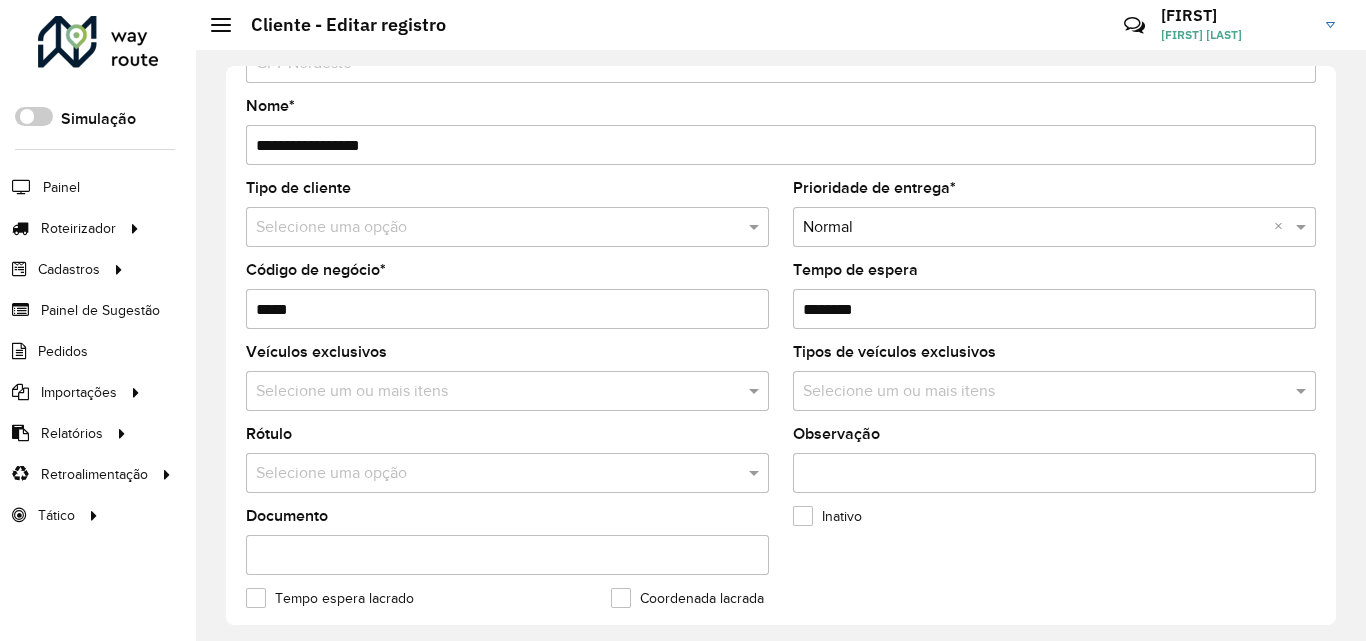 scroll, scrollTop: 100, scrollLeft: 0, axis: vertical 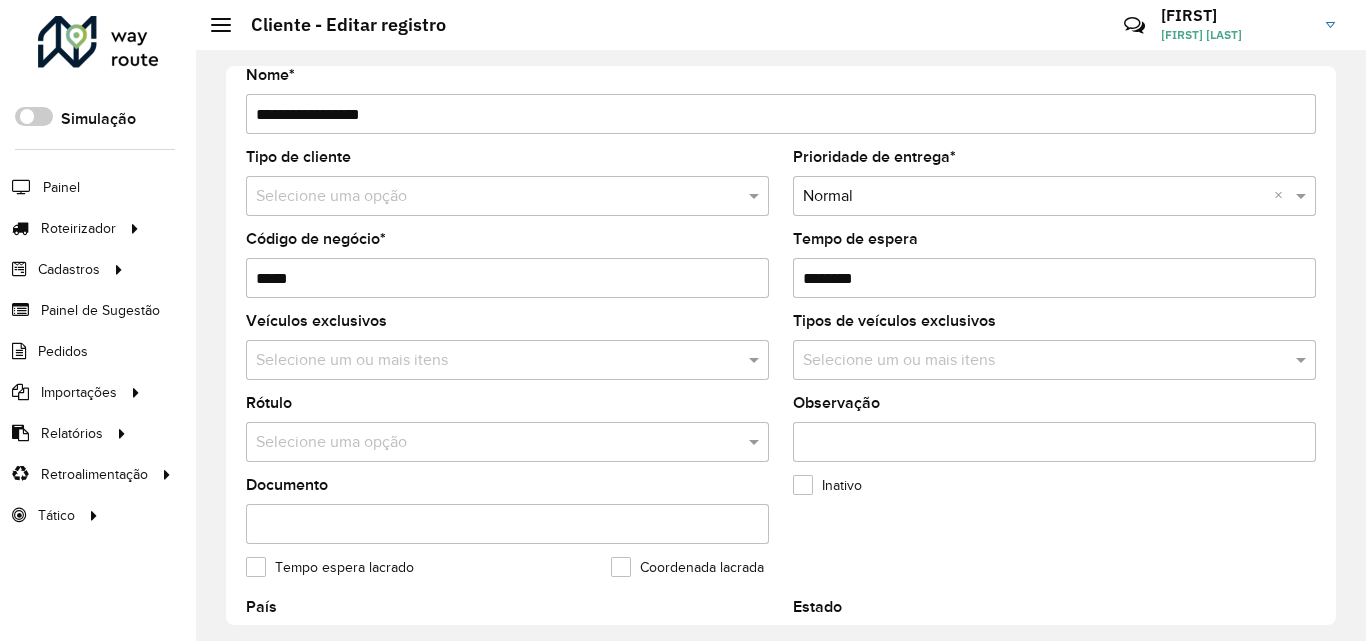drag, startPoint x: 312, startPoint y: 283, endPoint x: 243, endPoint y: 283, distance: 69 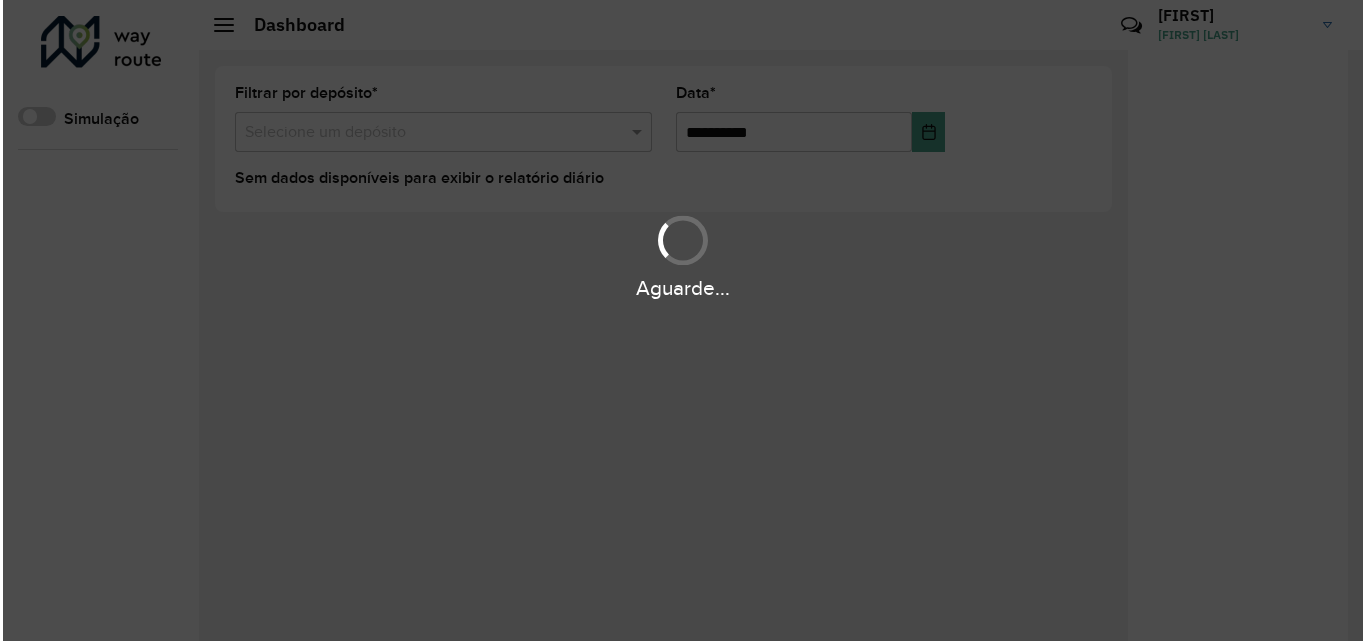 scroll, scrollTop: 0, scrollLeft: 0, axis: both 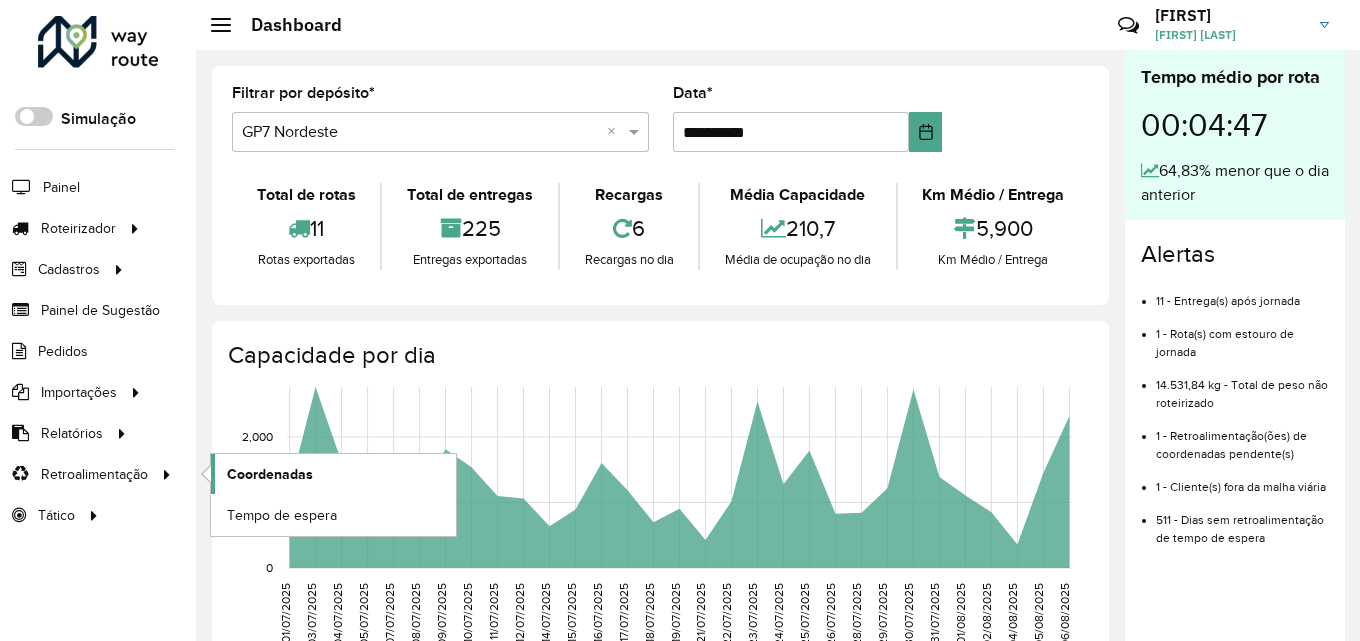 click on "Coordenadas" 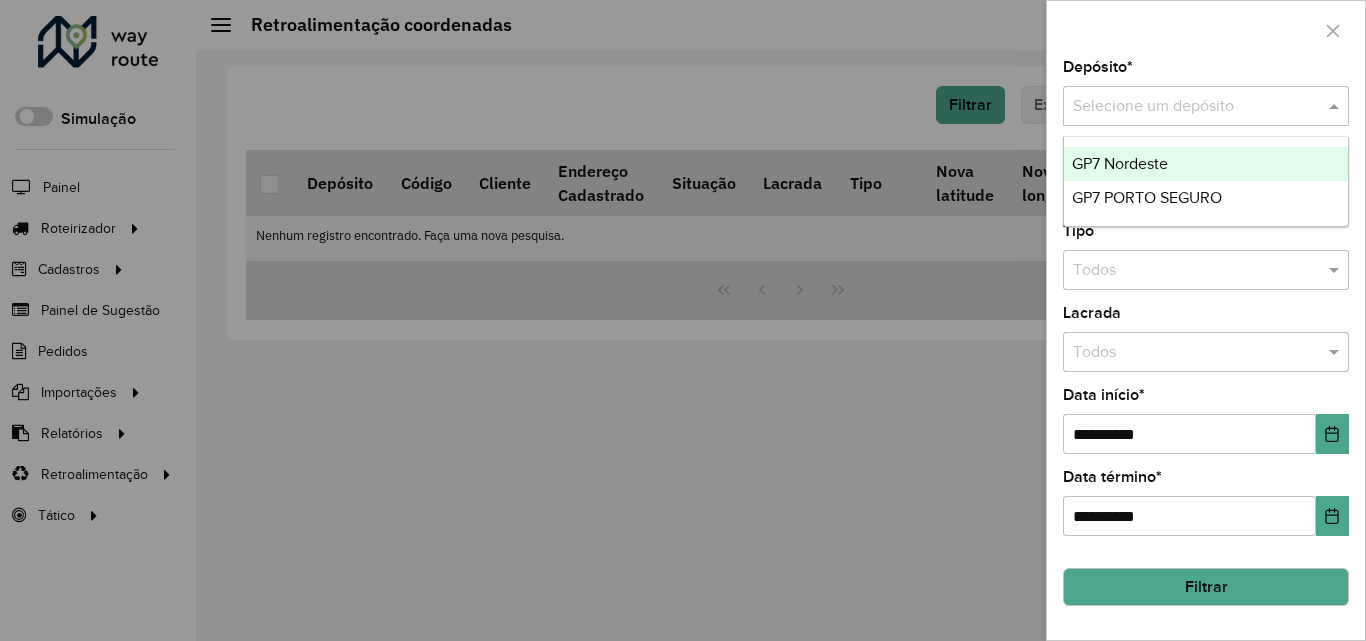 click at bounding box center (1186, 107) 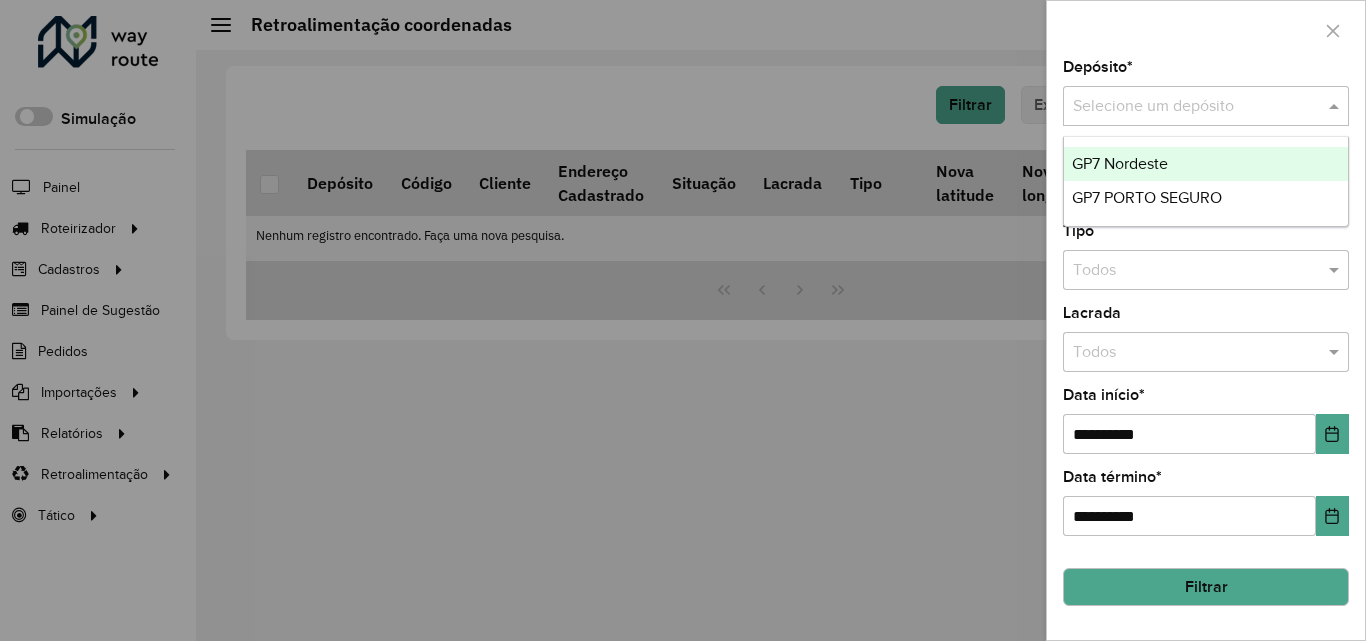 click on "GP7 Nordeste" at bounding box center [1206, 164] 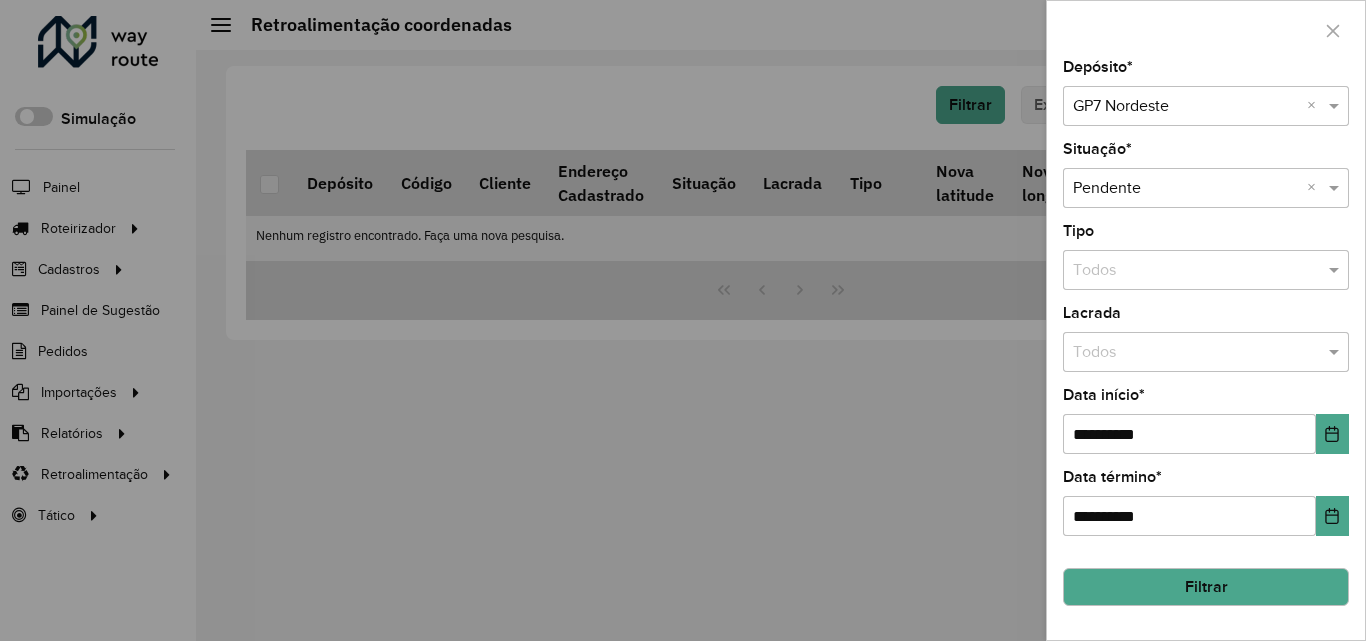 click on "Filtrar" 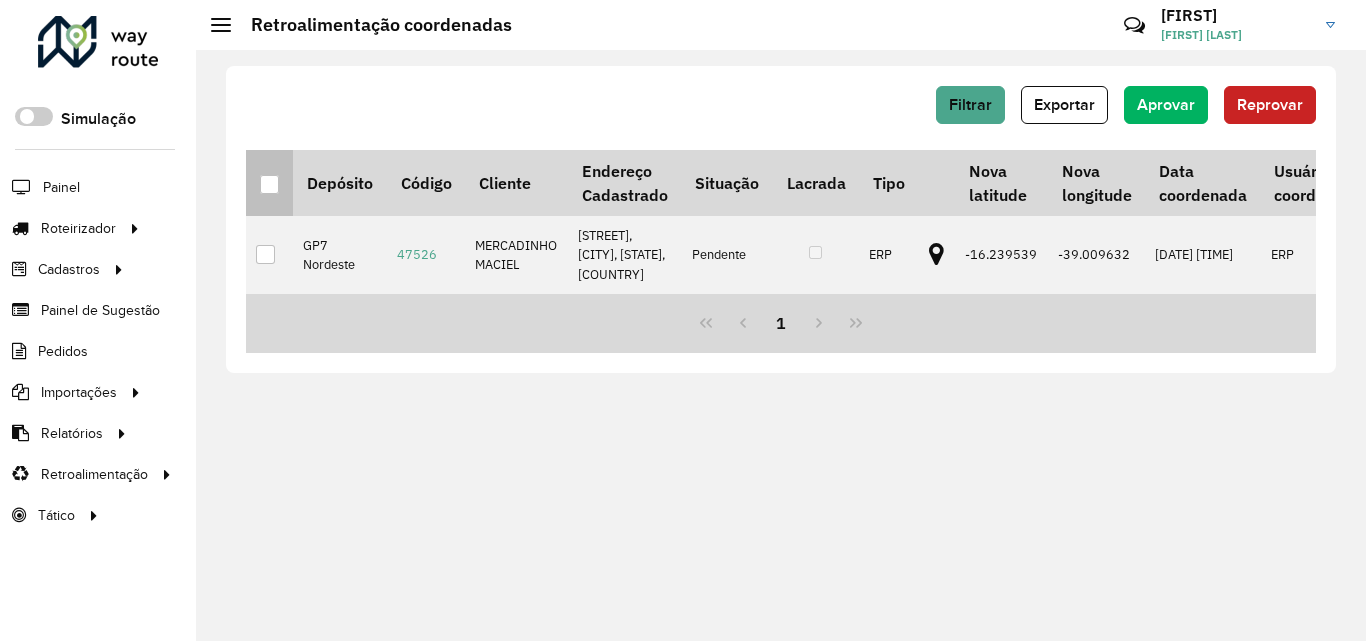click at bounding box center [269, 184] 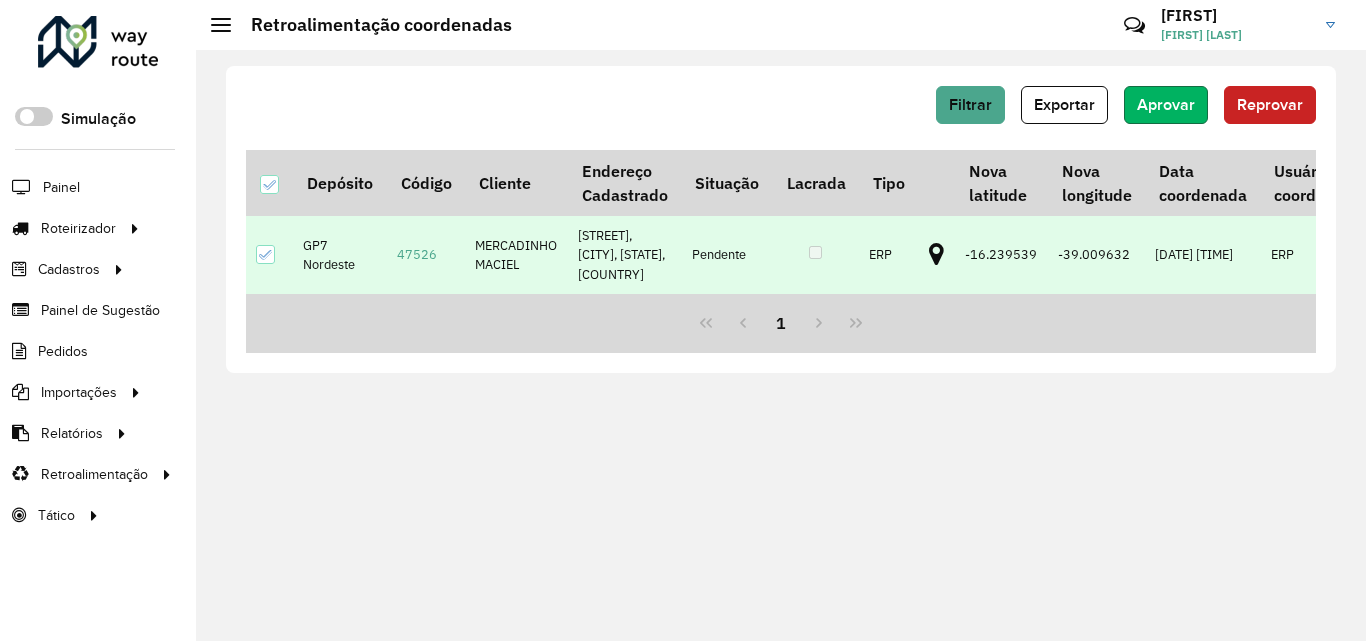 click on "Aprovar" 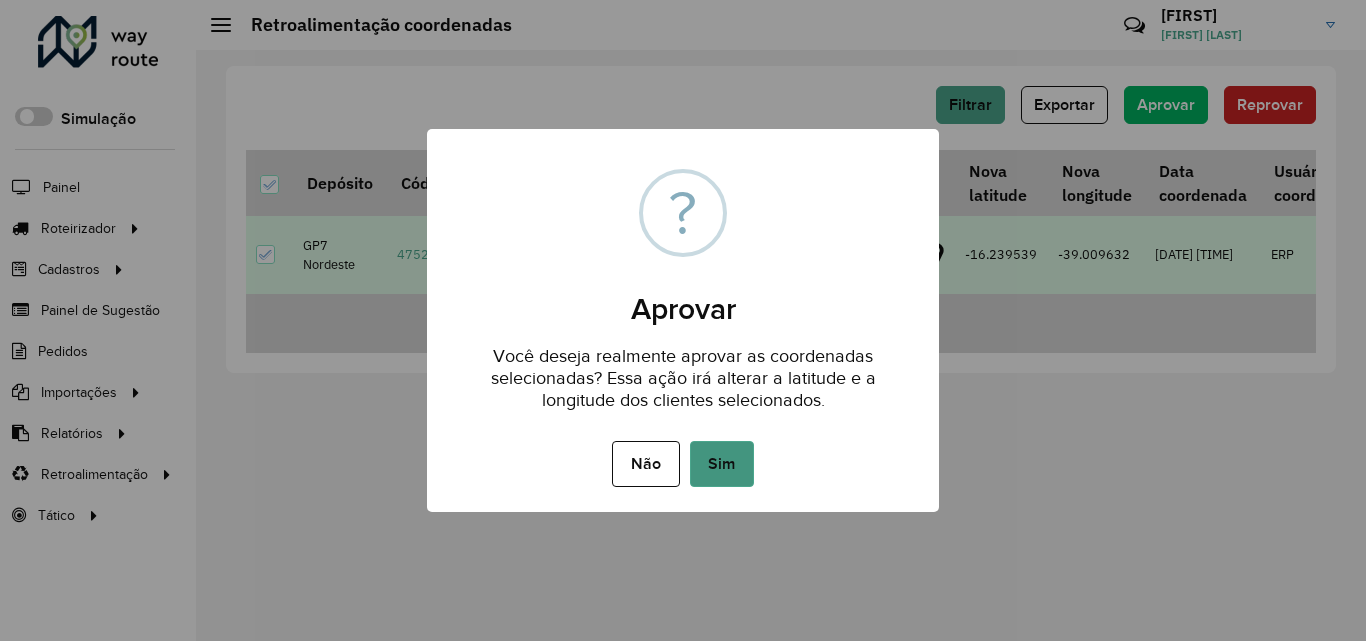 click on "Sim" at bounding box center (722, 464) 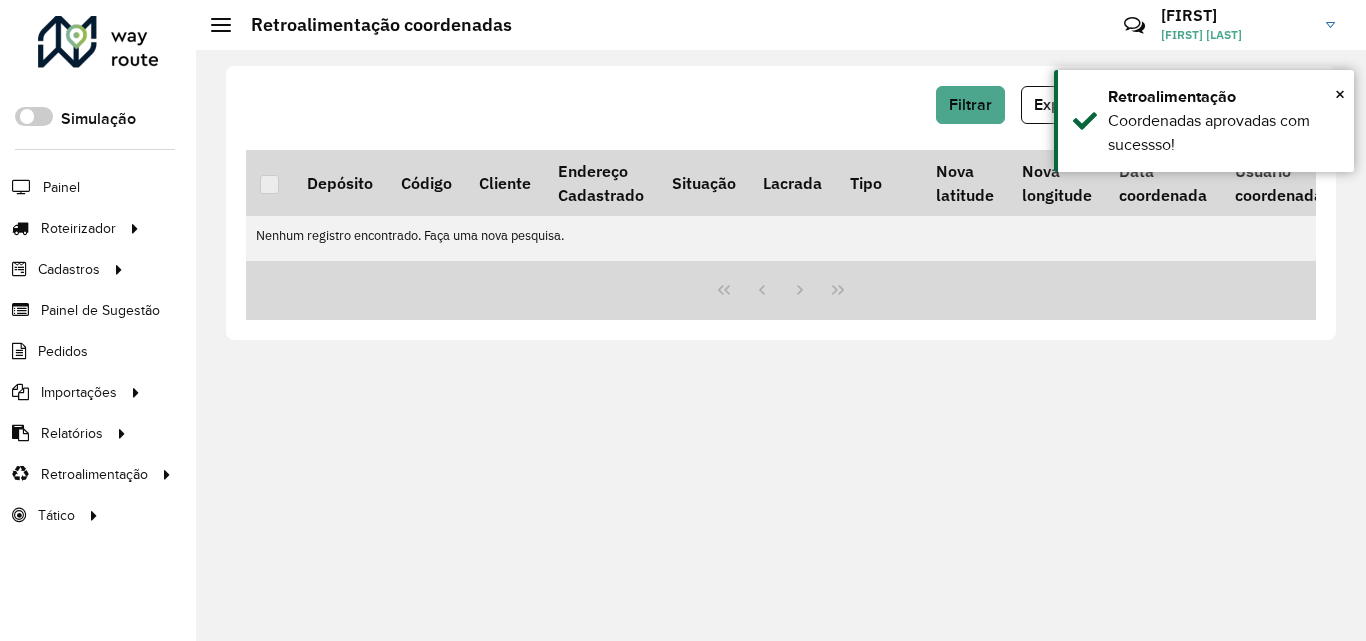 click 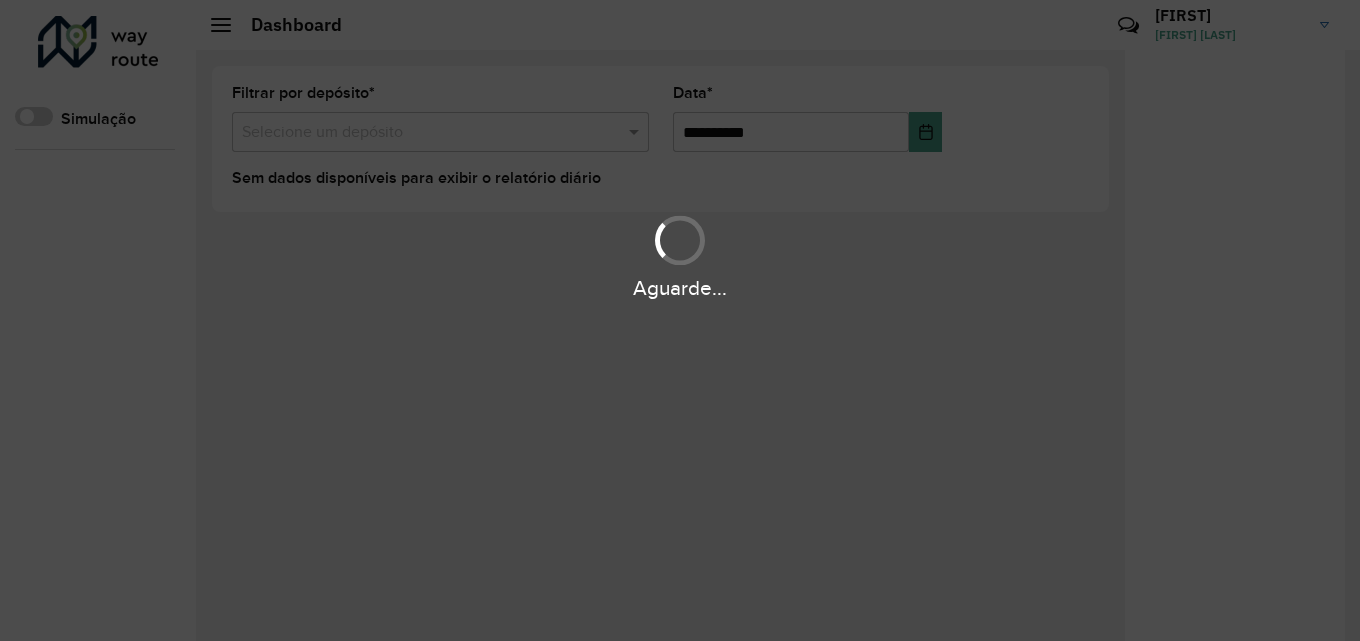 scroll, scrollTop: 0, scrollLeft: 0, axis: both 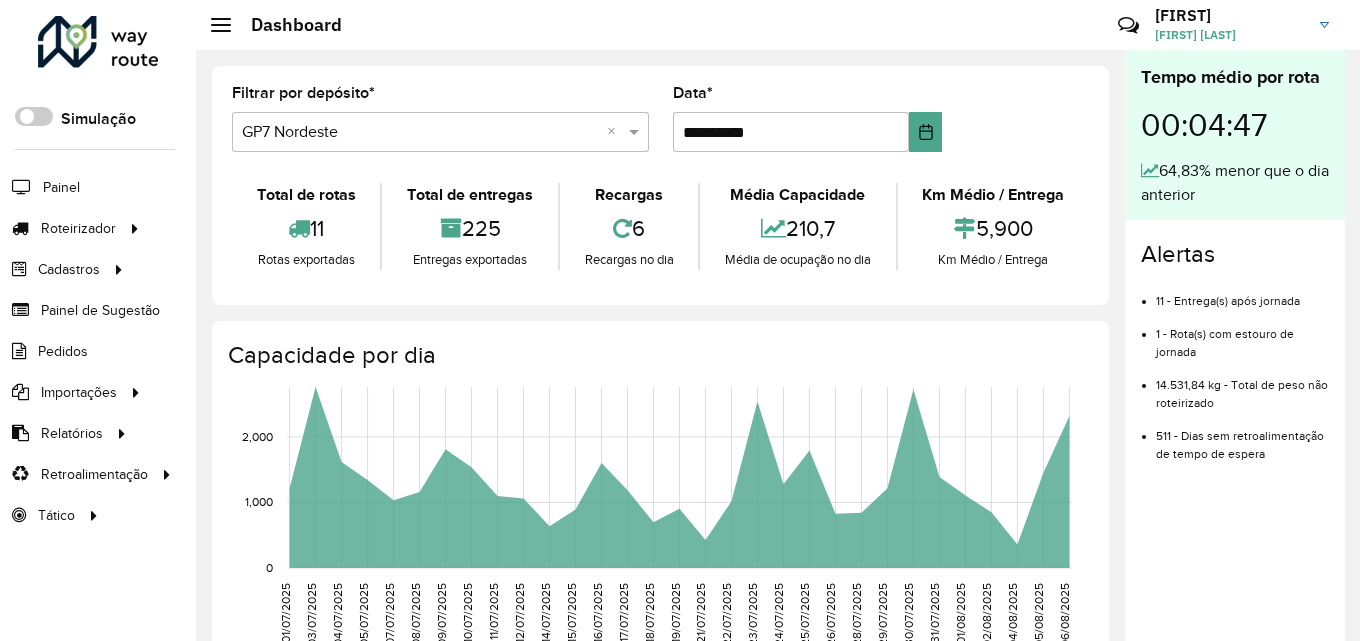 drag, startPoint x: 298, startPoint y: 138, endPoint x: 313, endPoint y: 156, distance: 23.43075 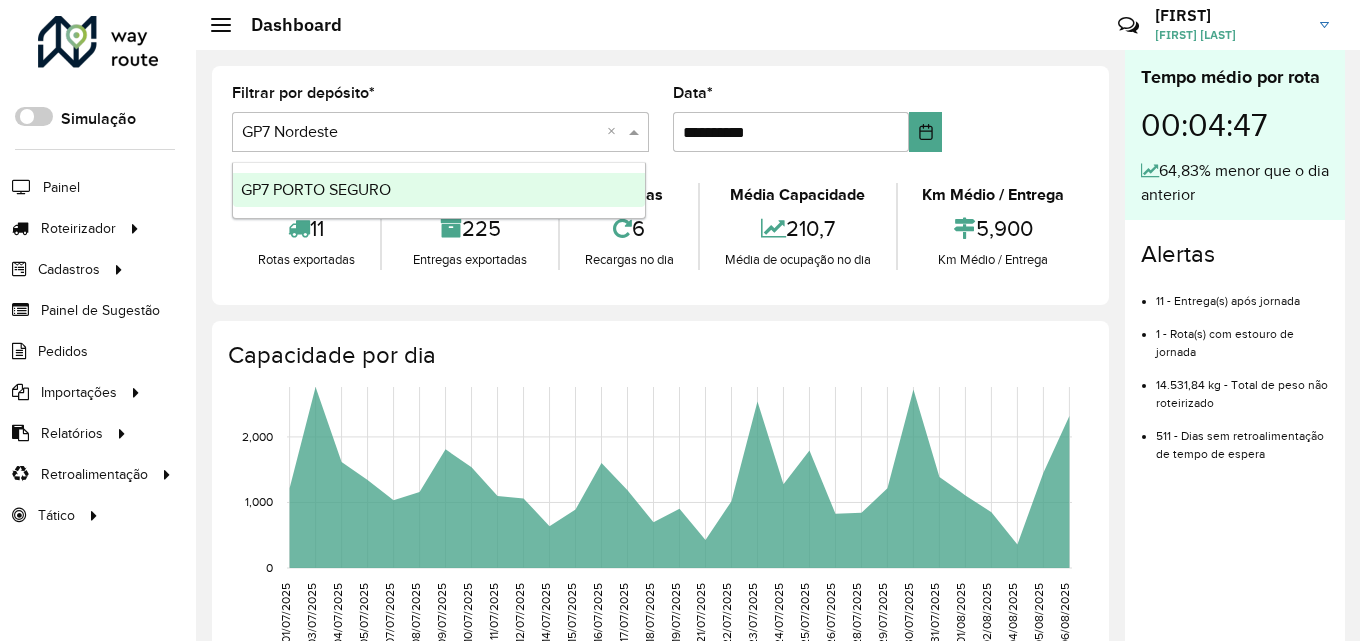 click on "GP7 PORTO SEGURO" at bounding box center (439, 190) 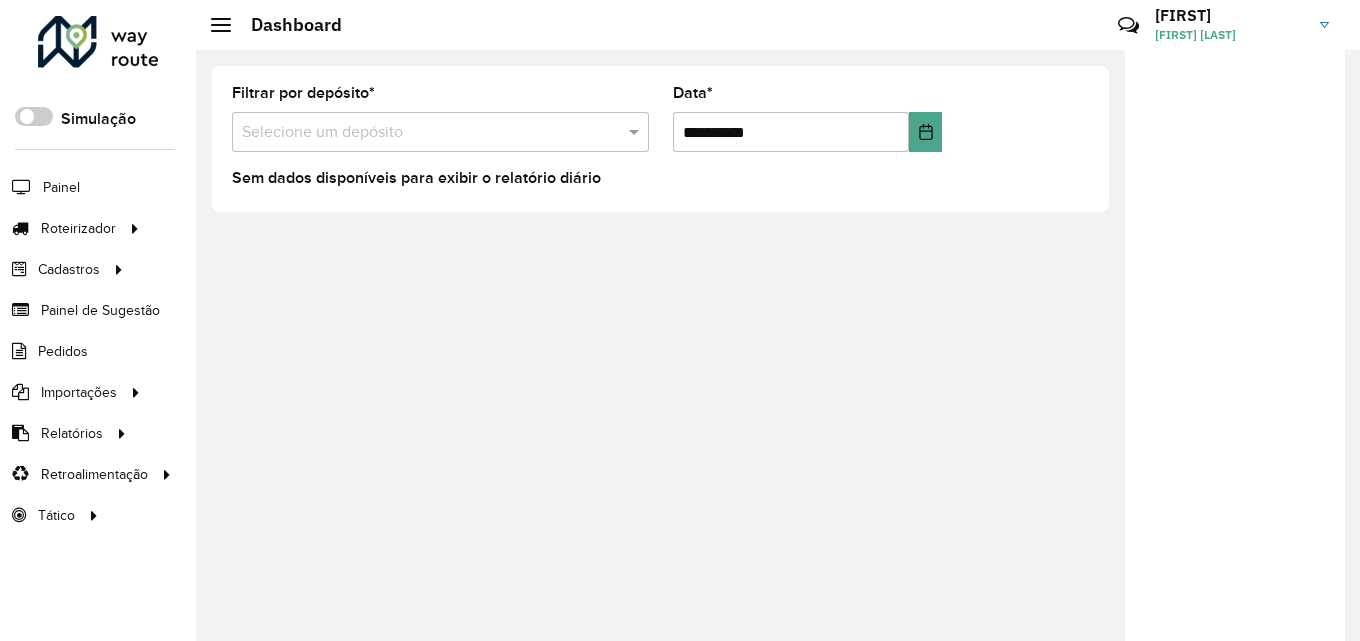 scroll, scrollTop: 0, scrollLeft: 0, axis: both 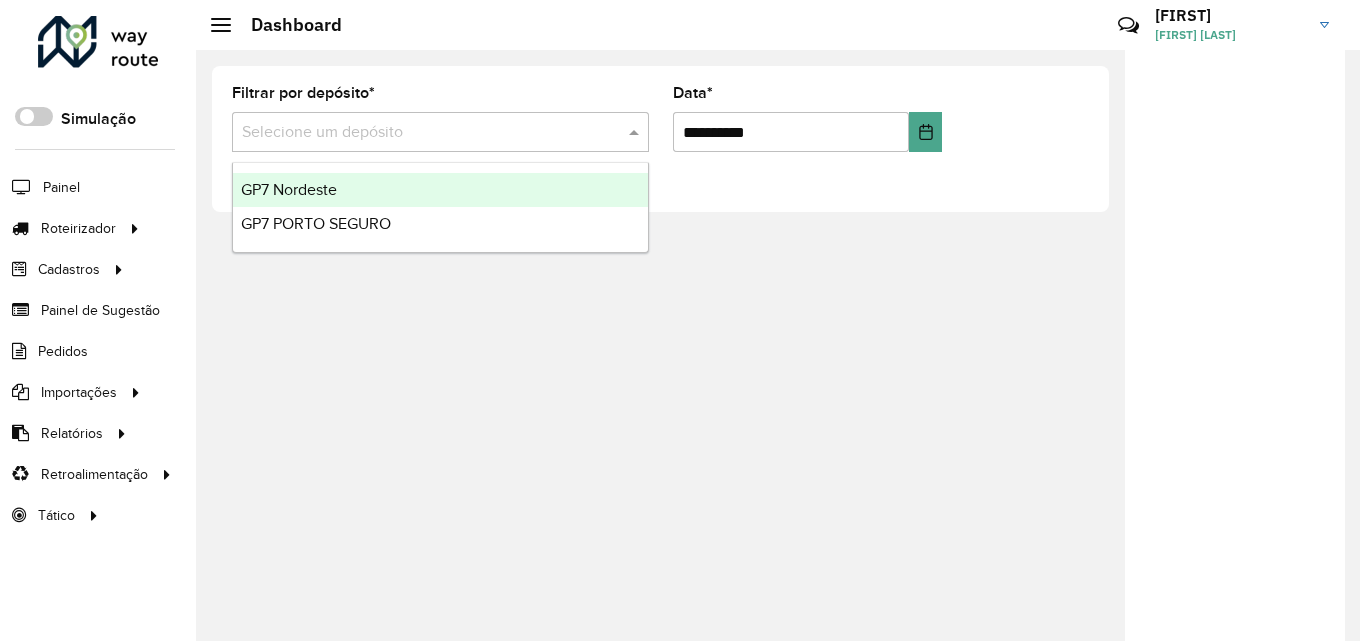 click at bounding box center [420, 133] 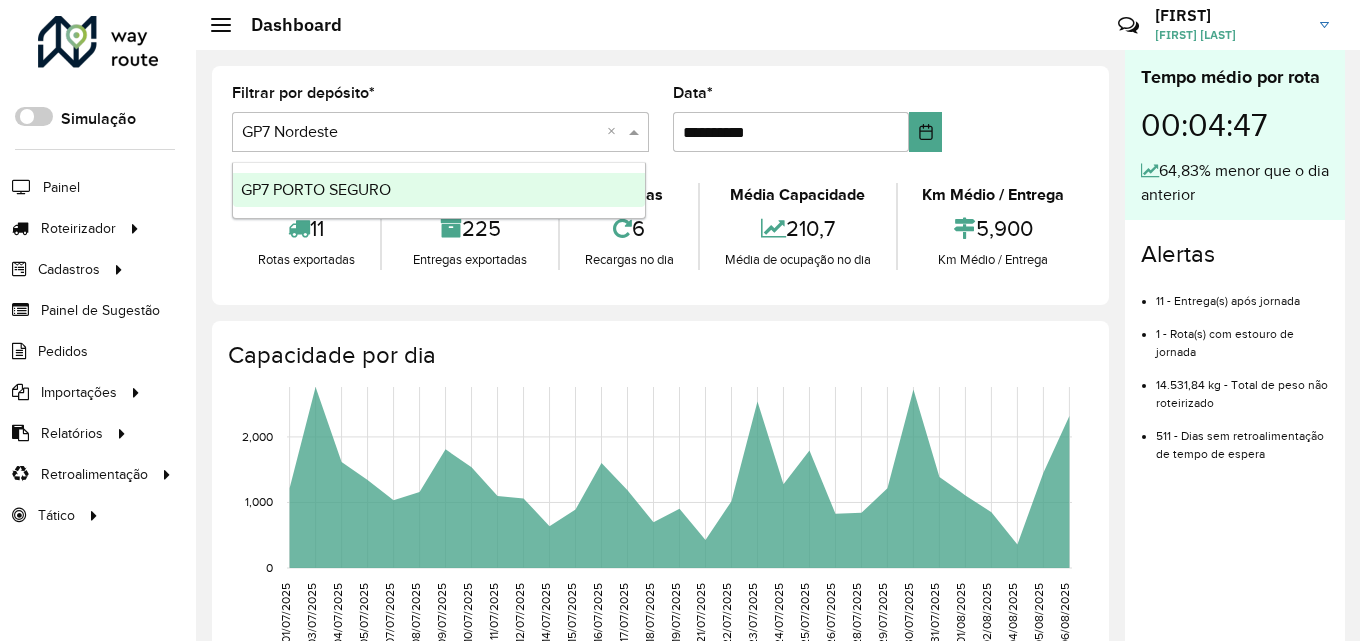 click at bounding box center [420, 133] 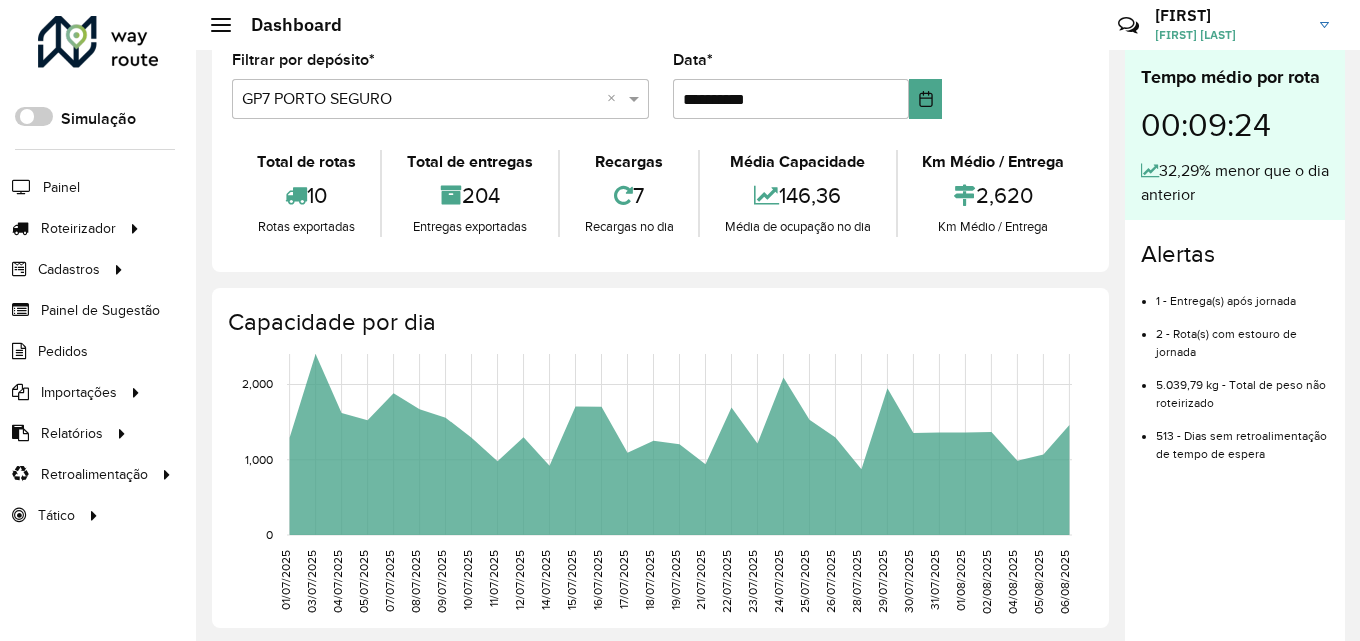 scroll, scrollTop: 0, scrollLeft: 0, axis: both 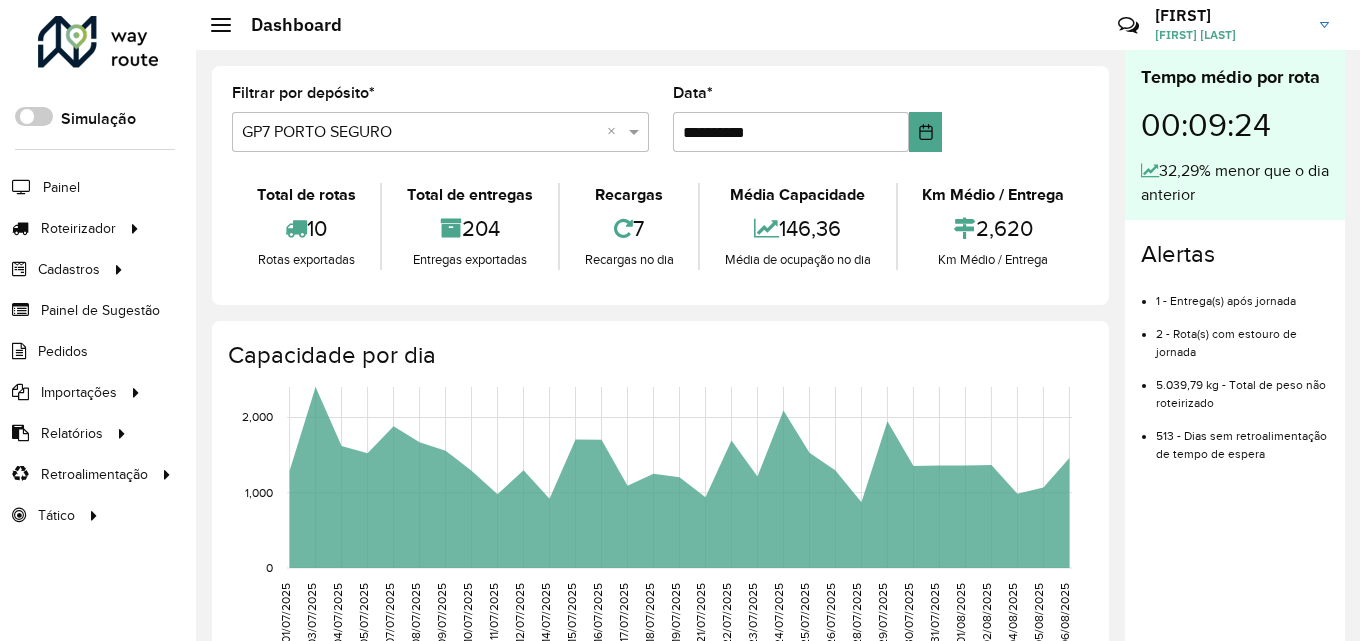 click on "**********" 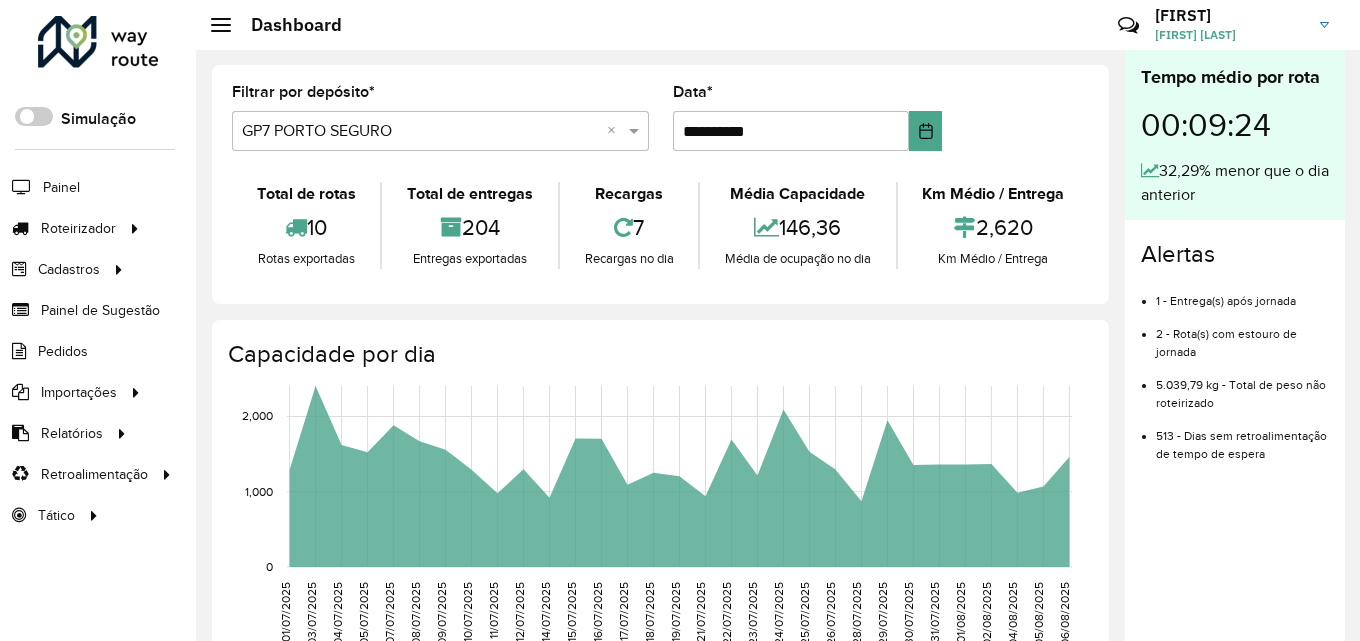 scroll, scrollTop: 0, scrollLeft: 0, axis: both 